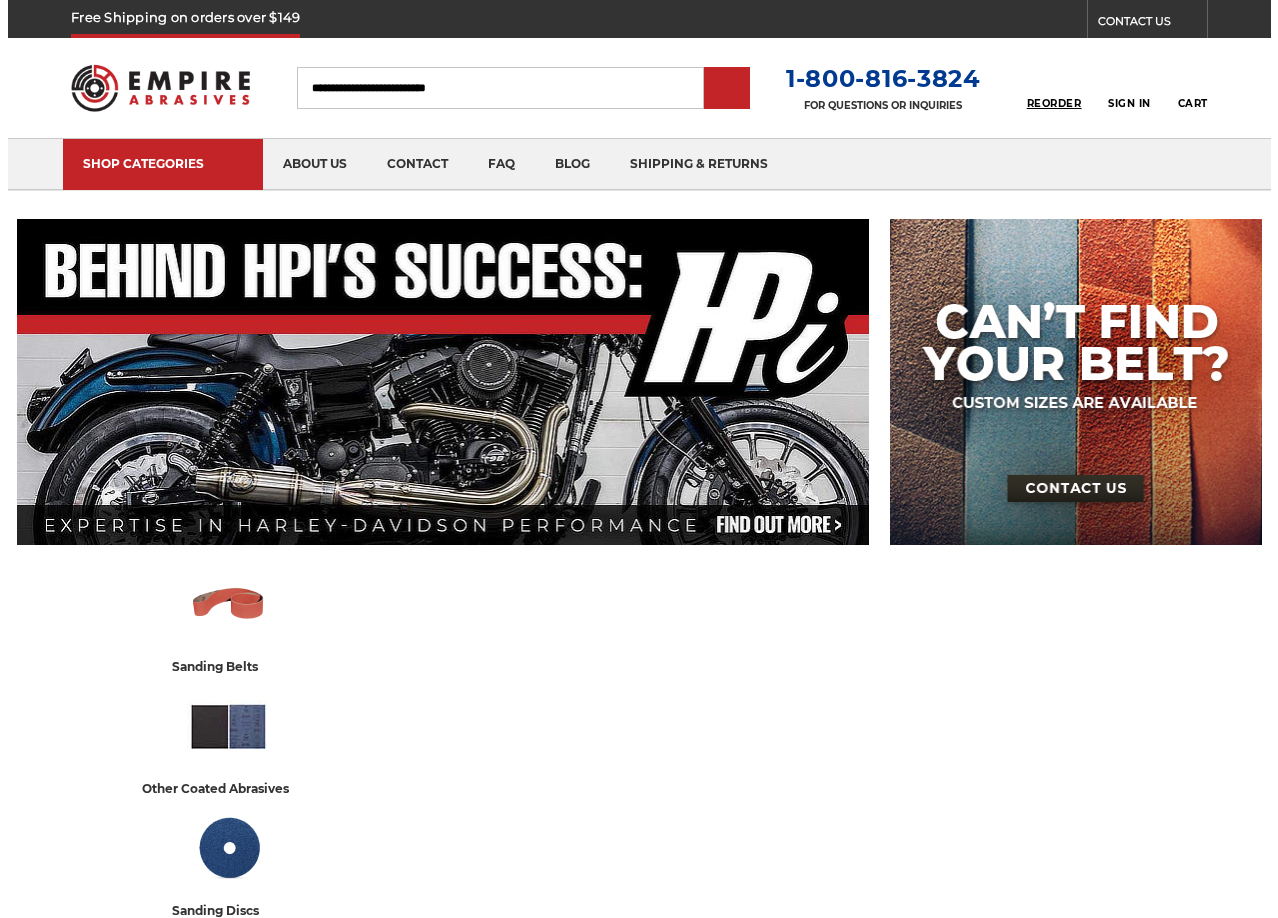 scroll, scrollTop: 0, scrollLeft: 0, axis: both 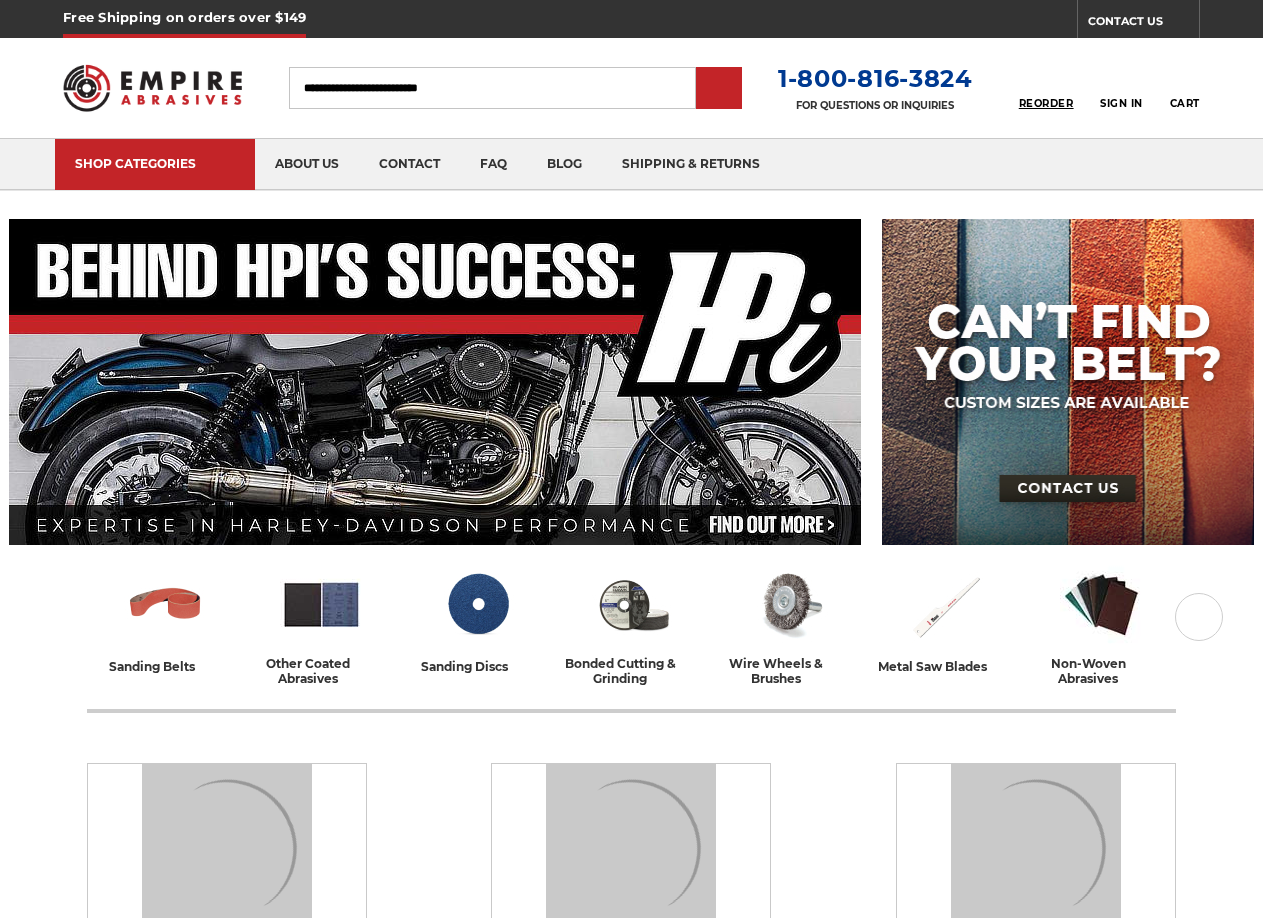 type on "**********" 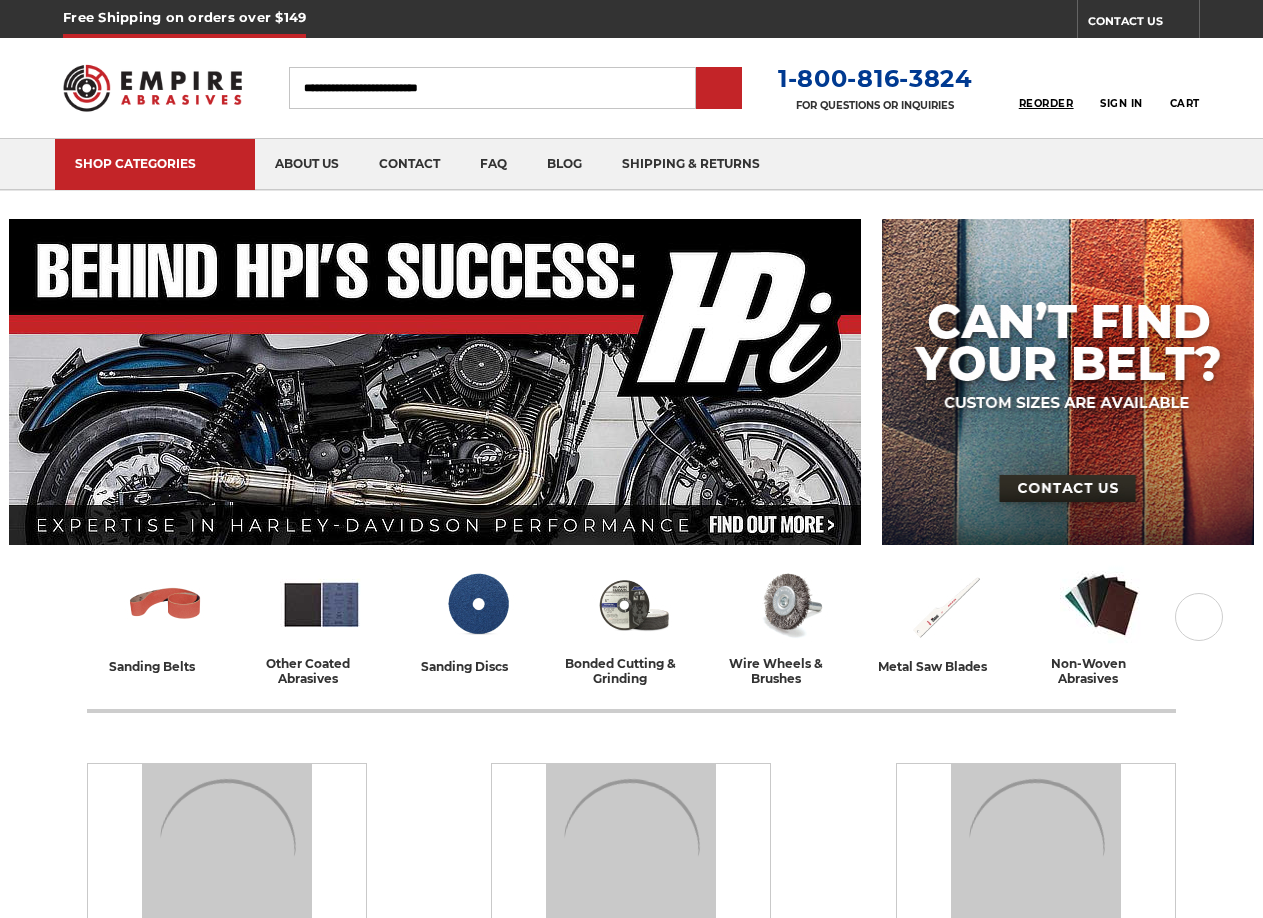click on "Reorder" at bounding box center (1046, 103) 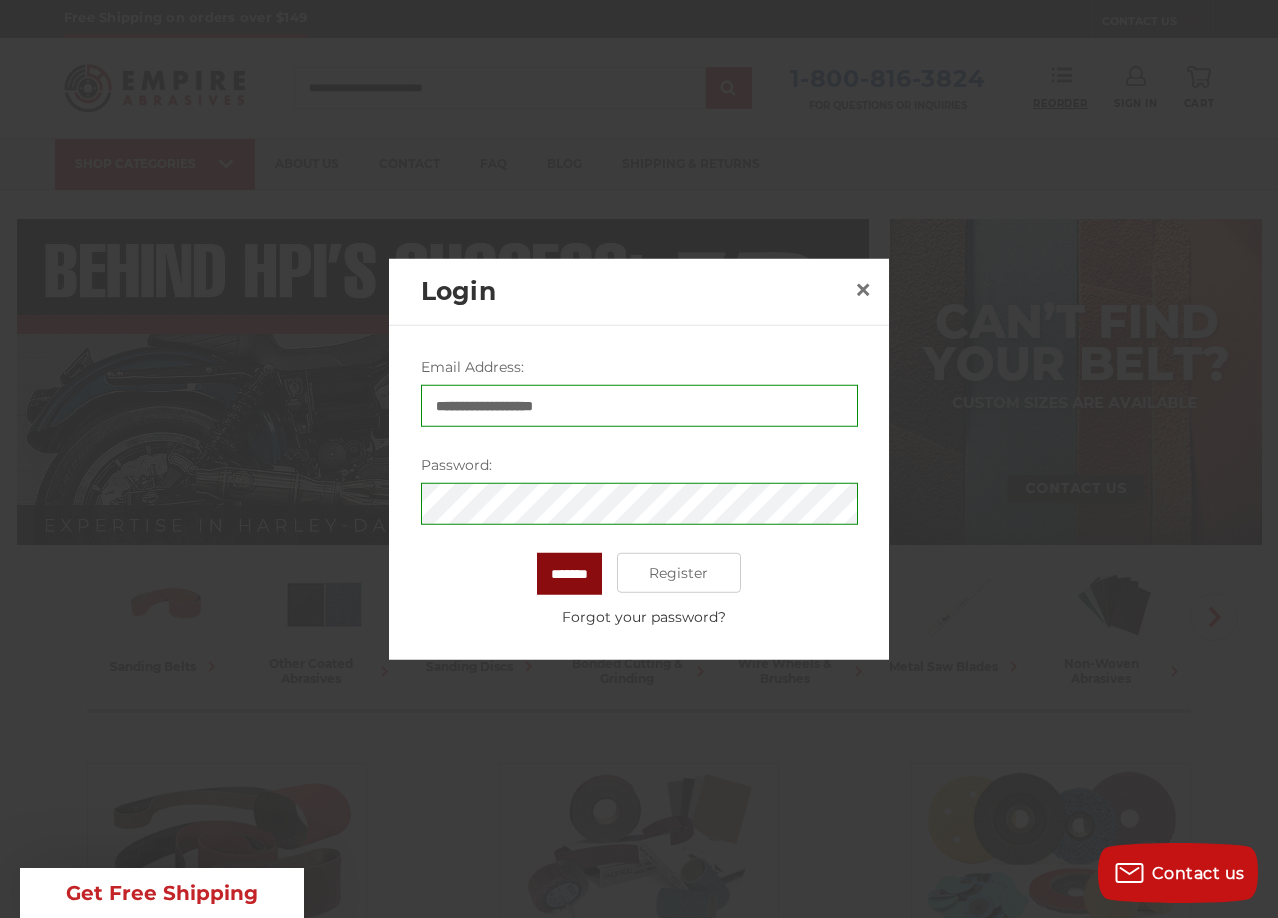 scroll, scrollTop: 0, scrollLeft: 0, axis: both 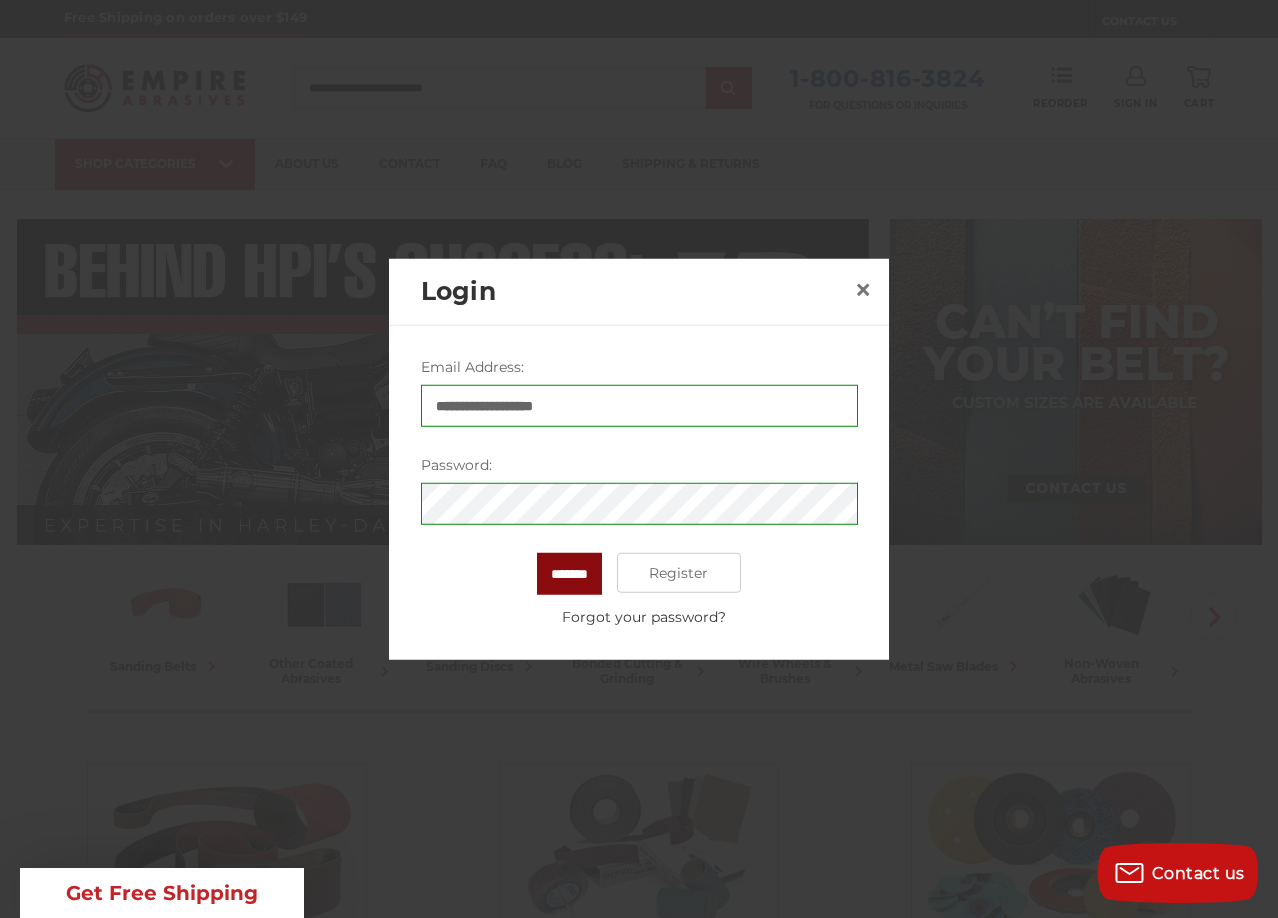click on "*******" at bounding box center [569, 574] 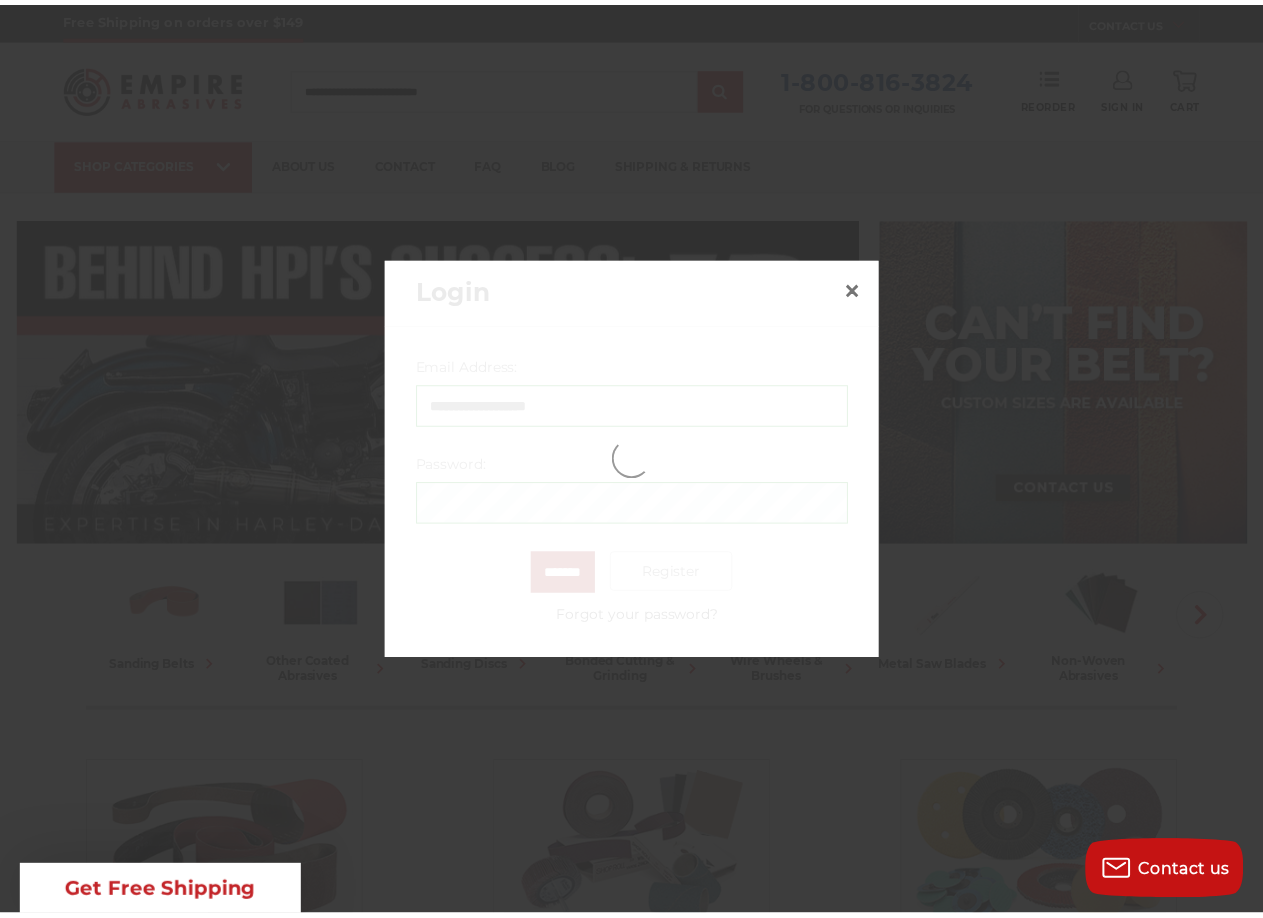 scroll, scrollTop: 0, scrollLeft: 0, axis: both 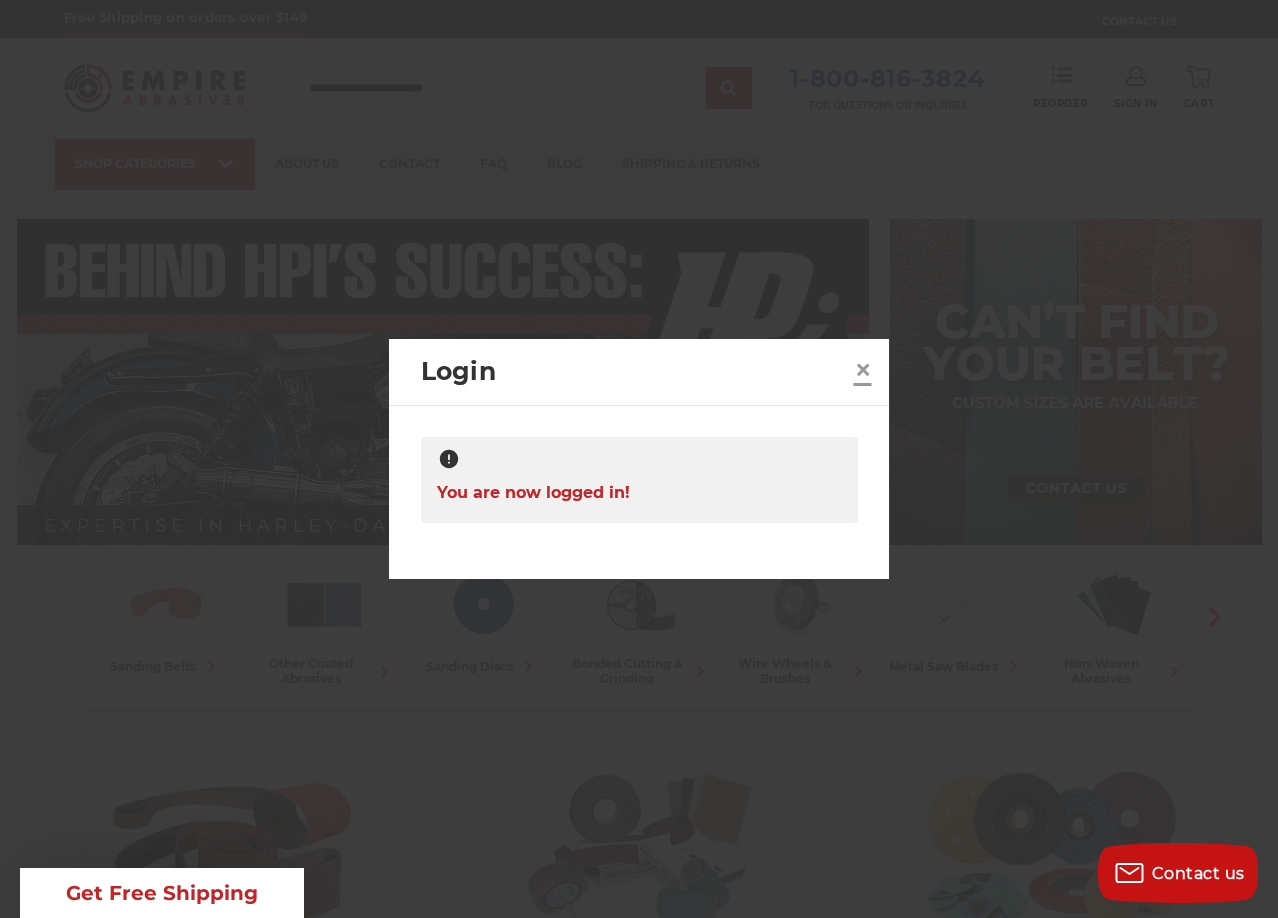 click on "×" at bounding box center [863, 369] 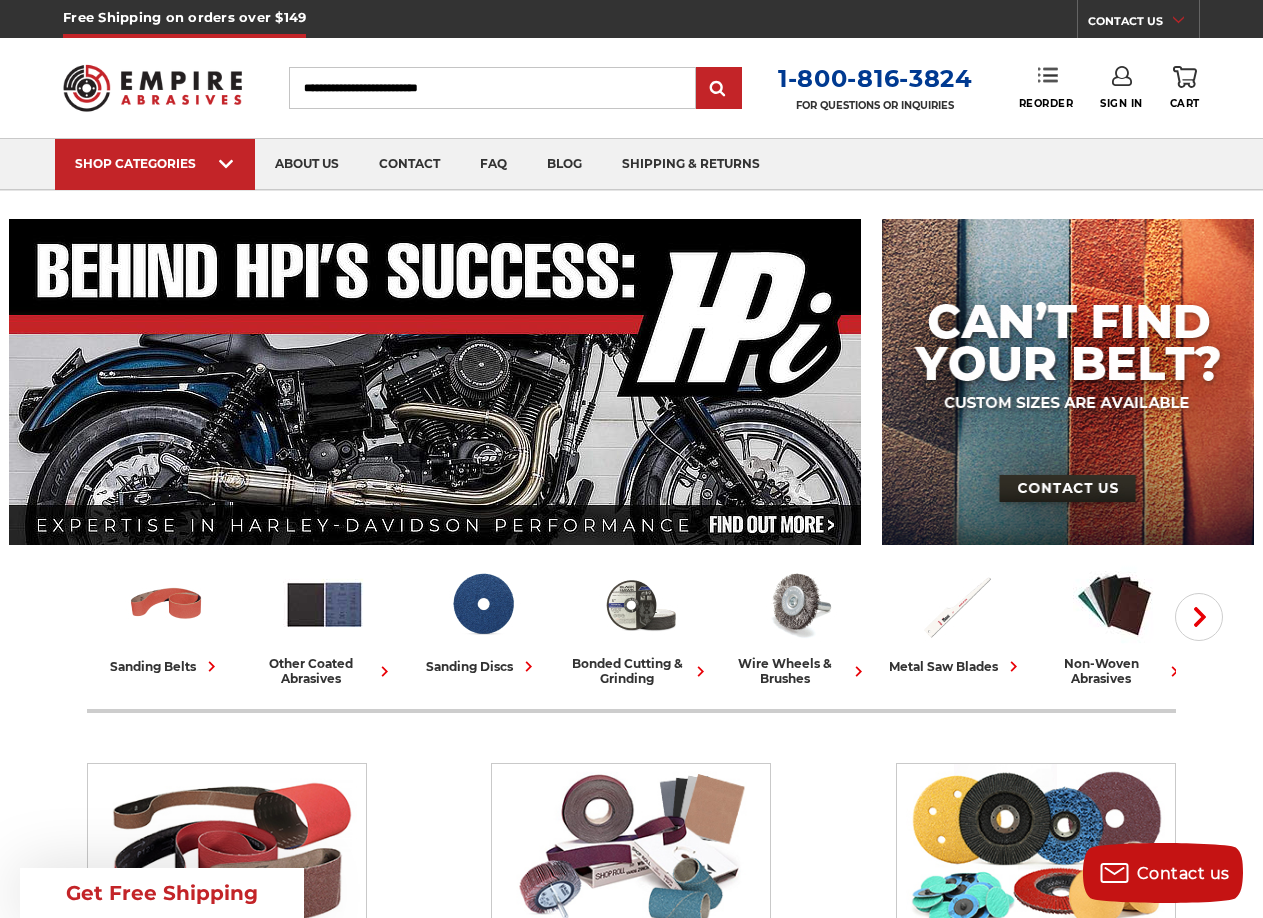 click on "Reorder" at bounding box center (1046, 87) 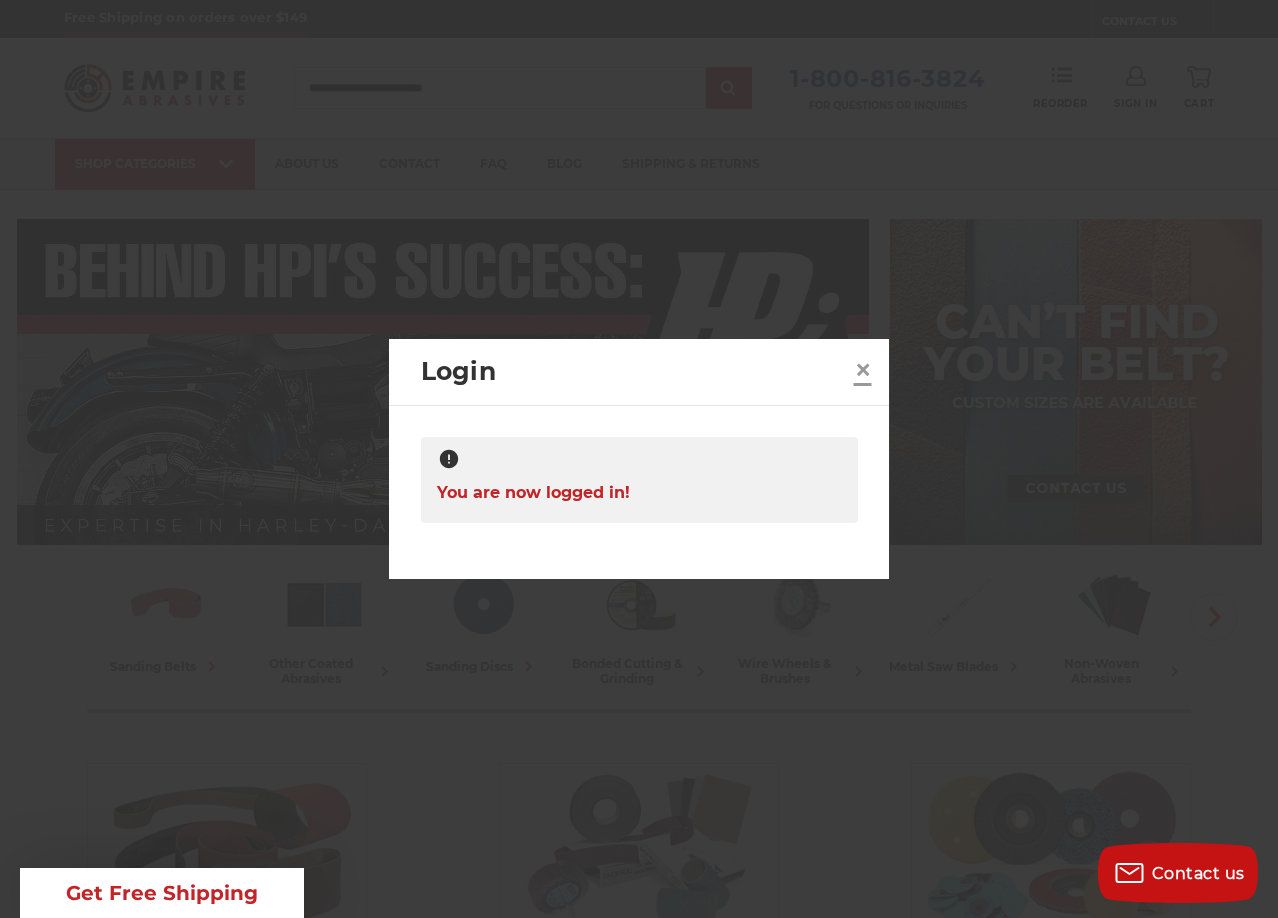 click on "×" at bounding box center [863, 369] 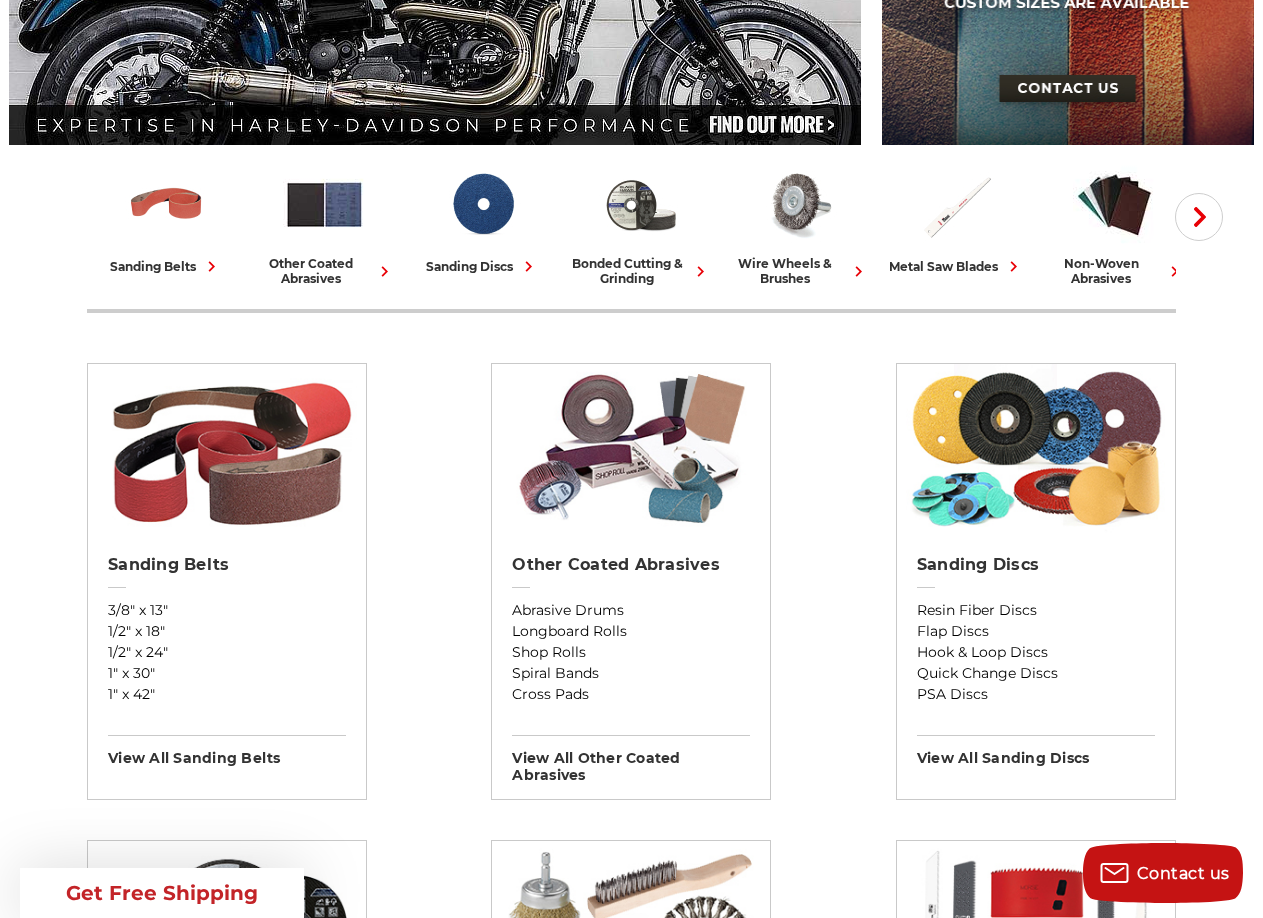 scroll, scrollTop: 0, scrollLeft: 0, axis: both 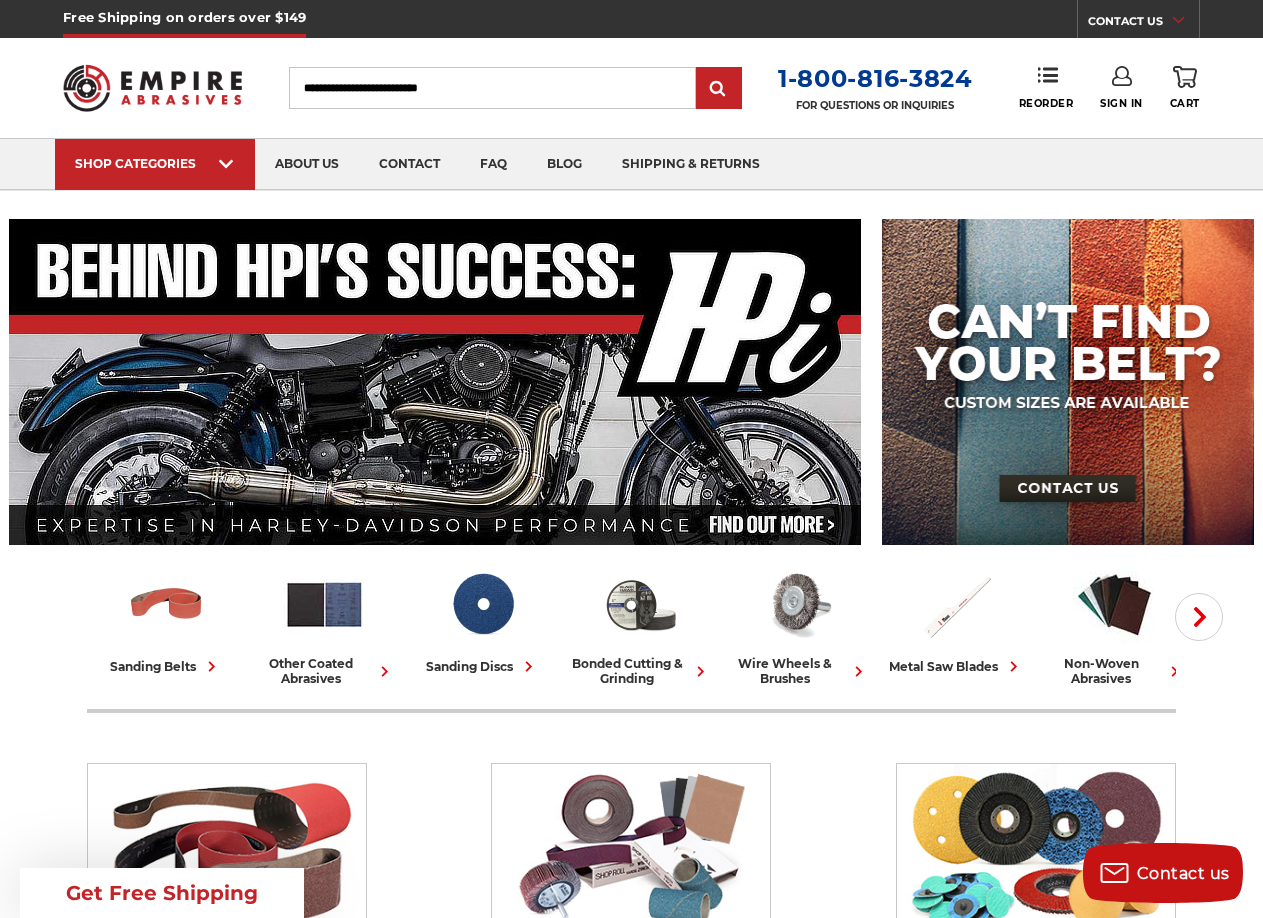 click on "Sign In" at bounding box center (1121, 88) 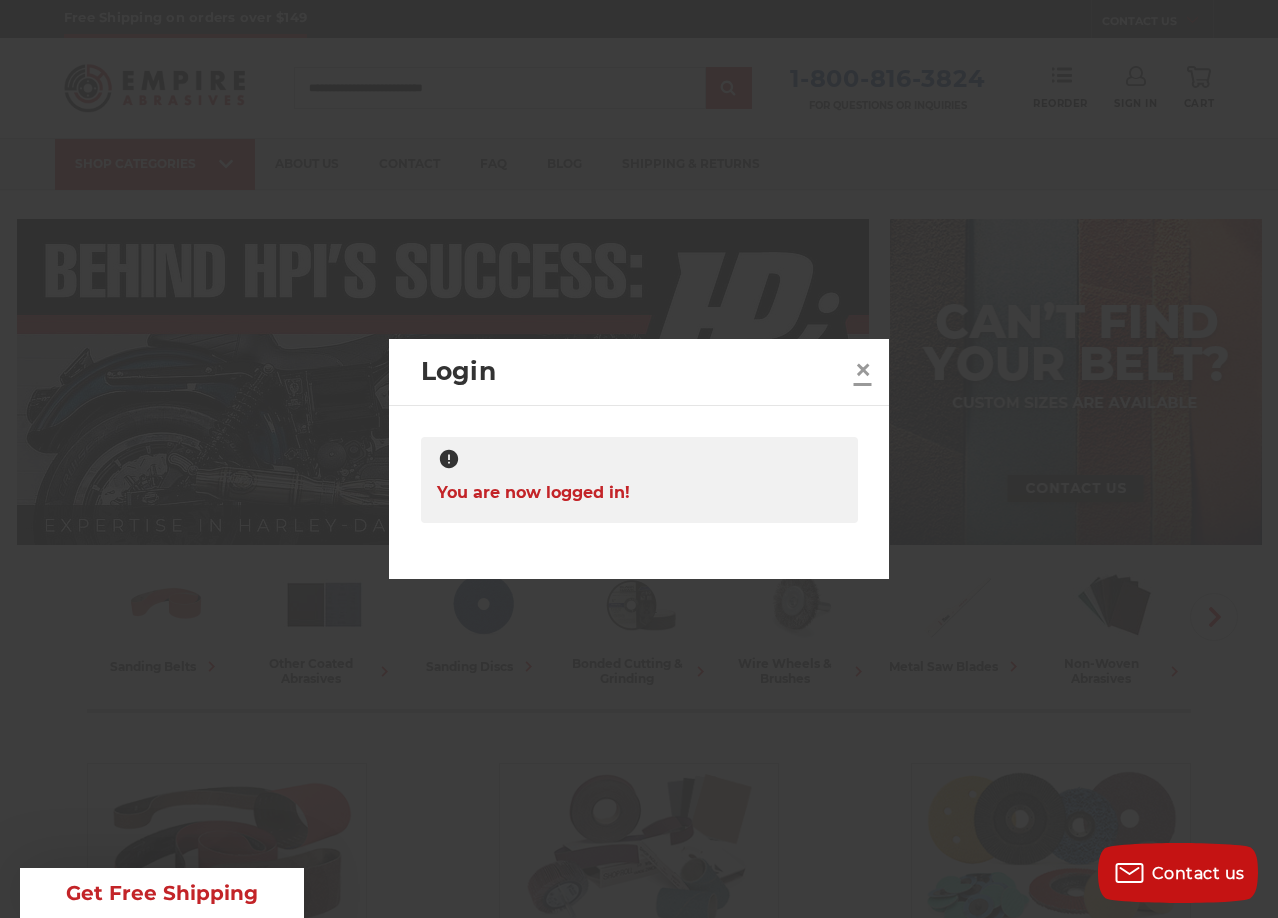 click on "×" at bounding box center (863, 370) 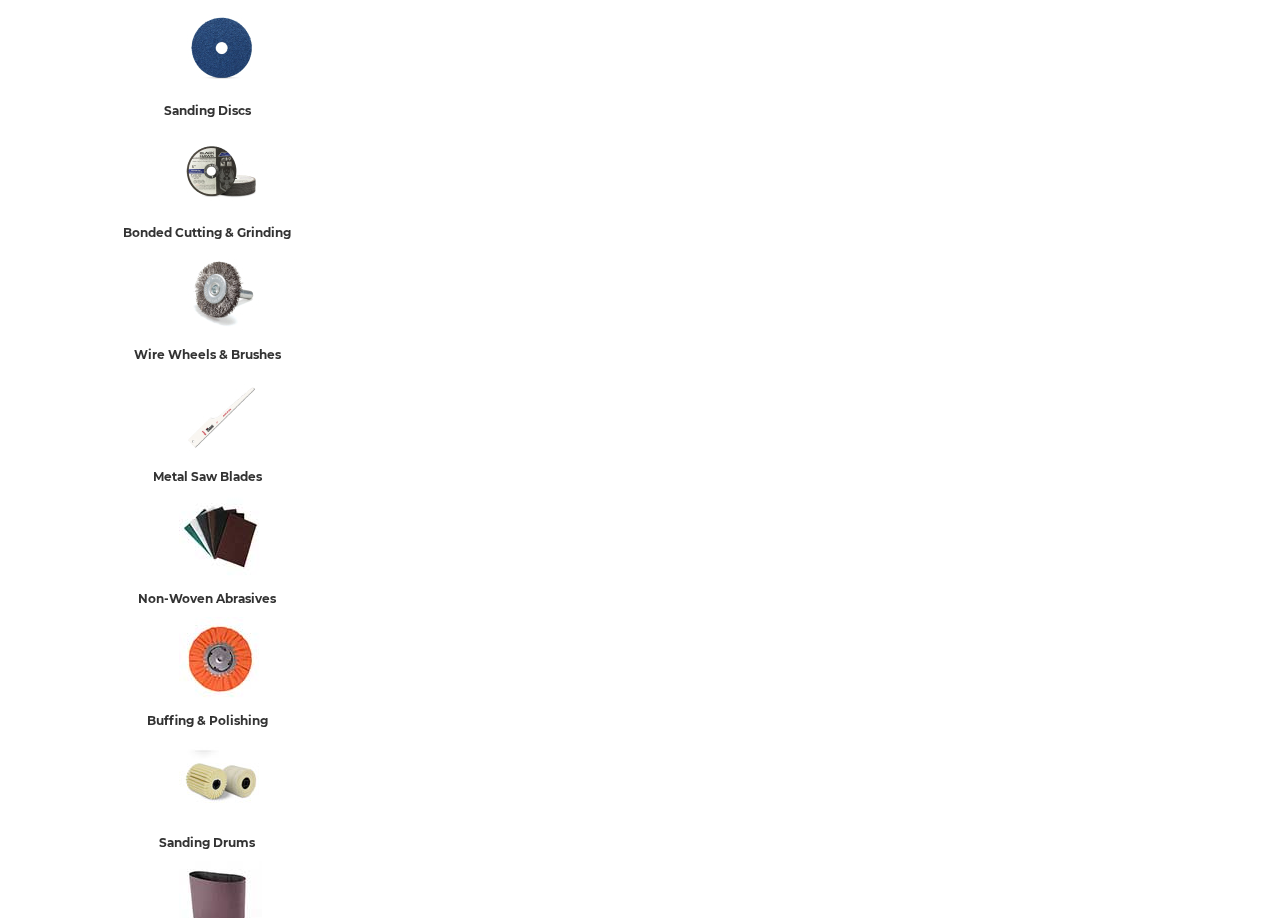 scroll, scrollTop: 0, scrollLeft: 0, axis: both 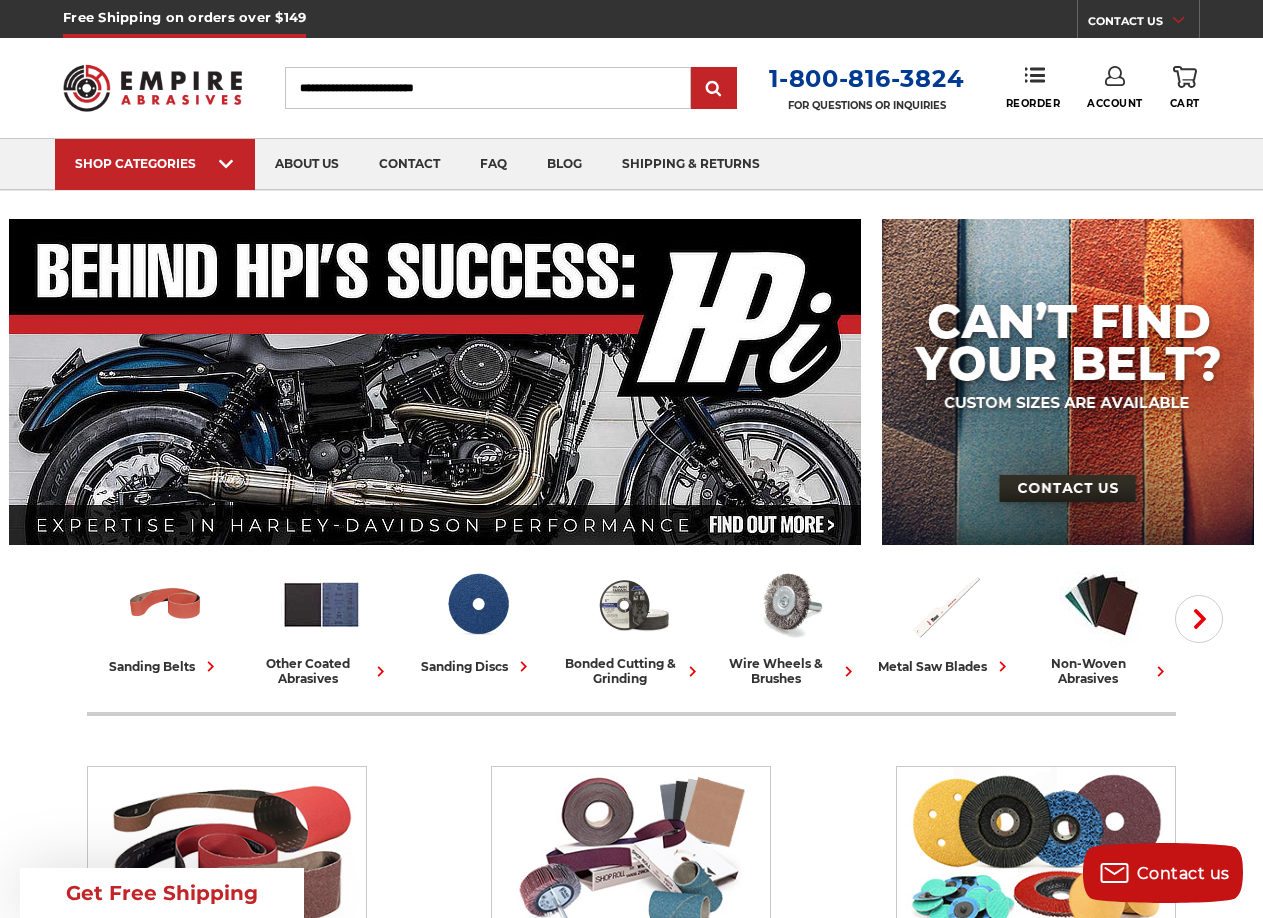click 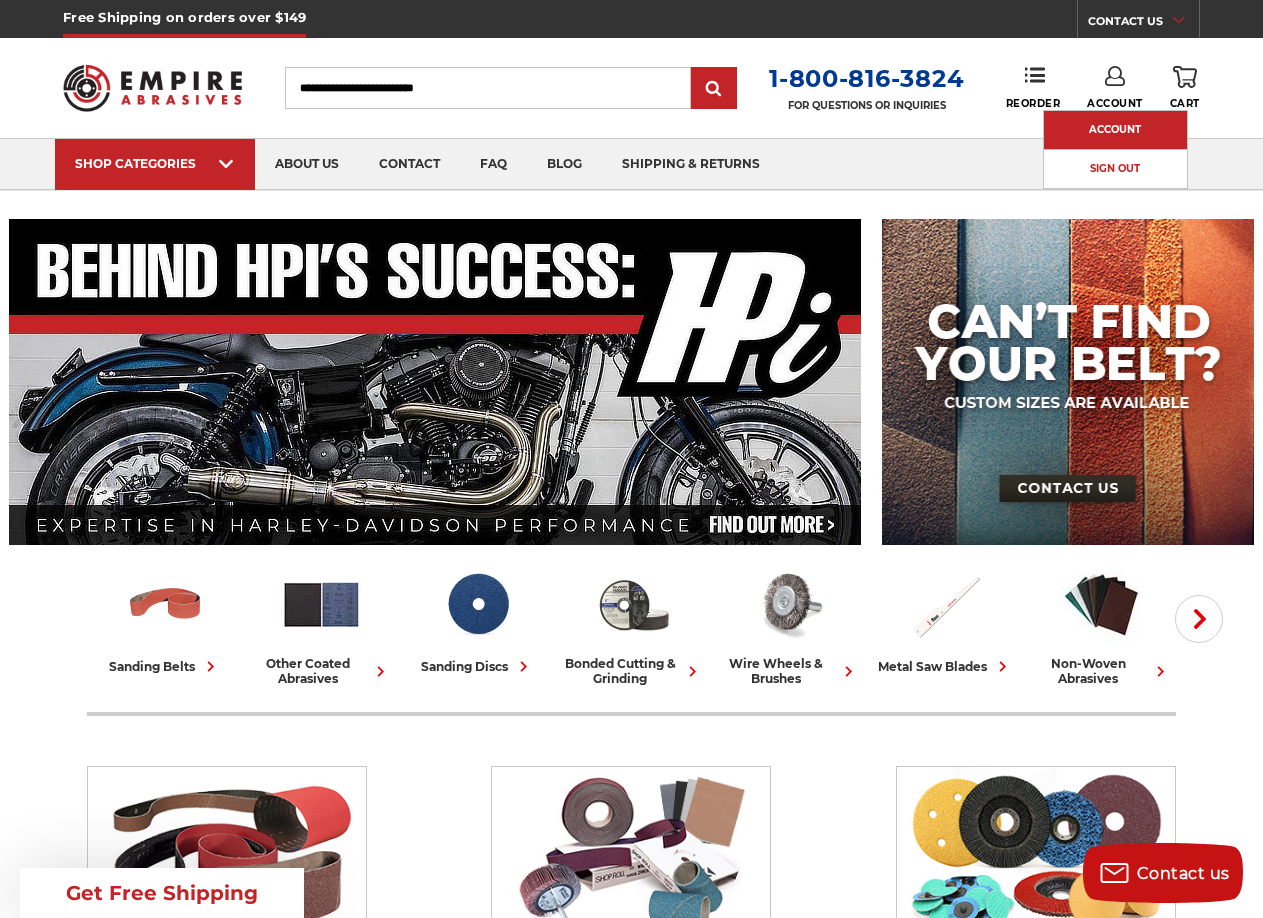 click on "Account" at bounding box center [1115, 130] 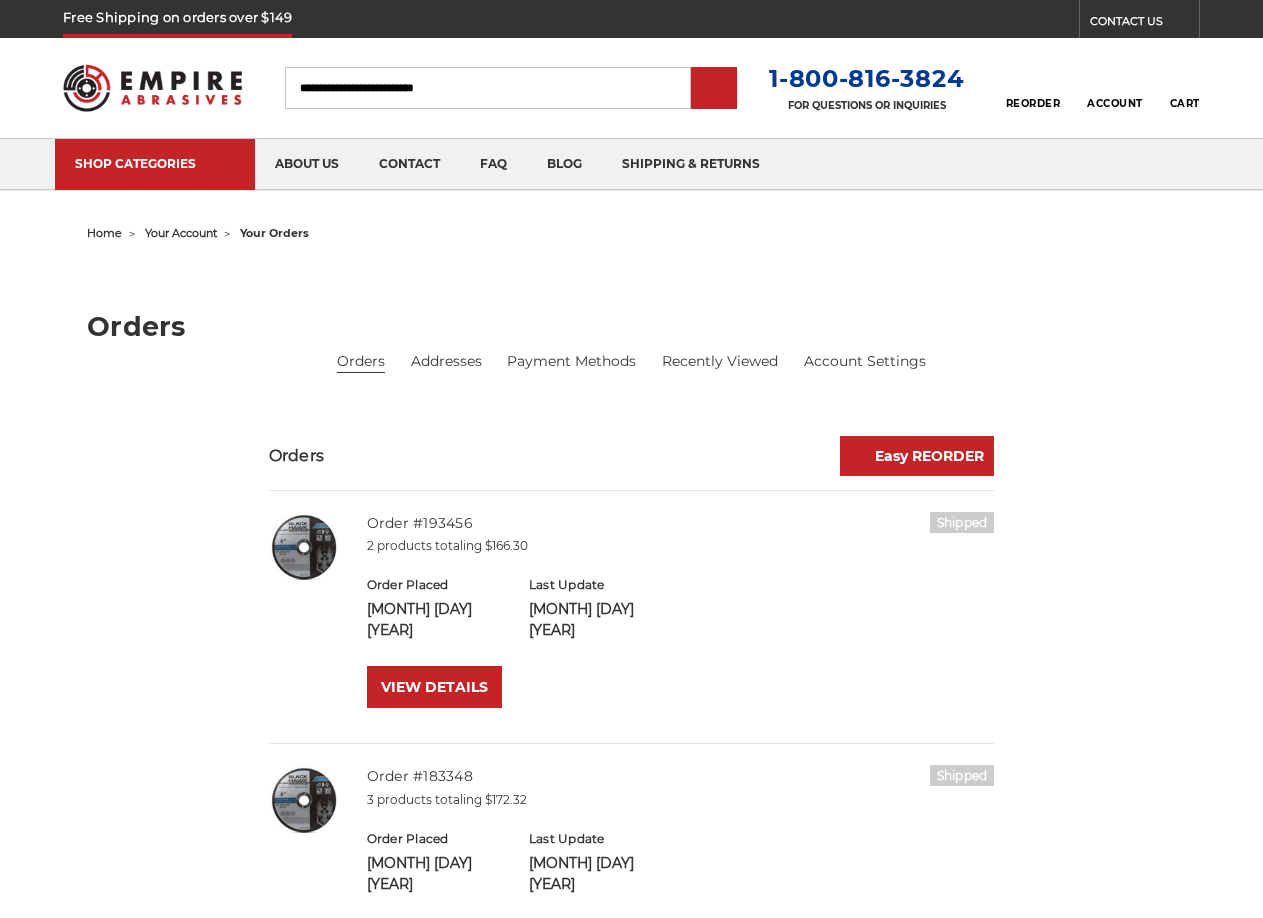 scroll, scrollTop: 0, scrollLeft: 0, axis: both 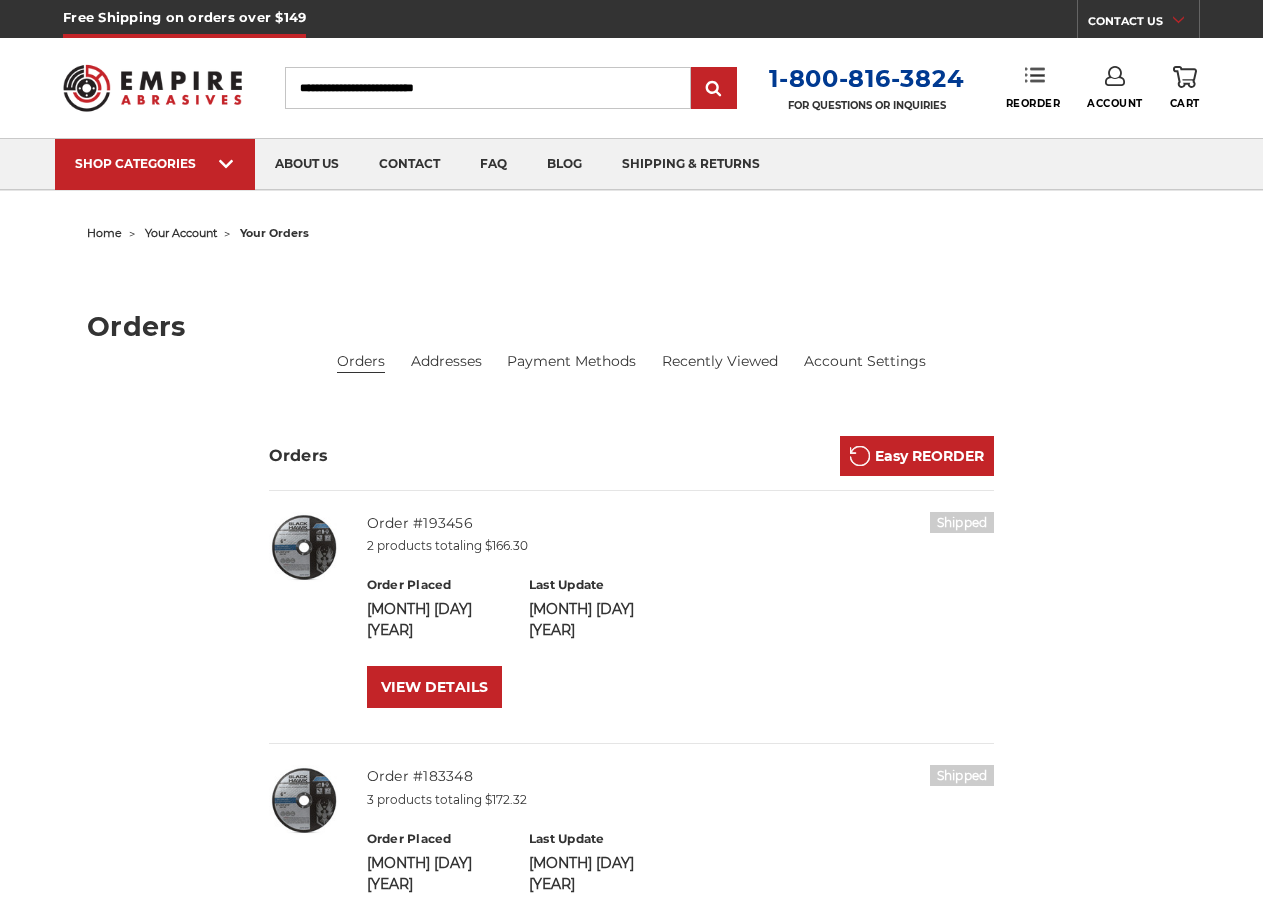 click on "Reorder" at bounding box center (1033, 87) 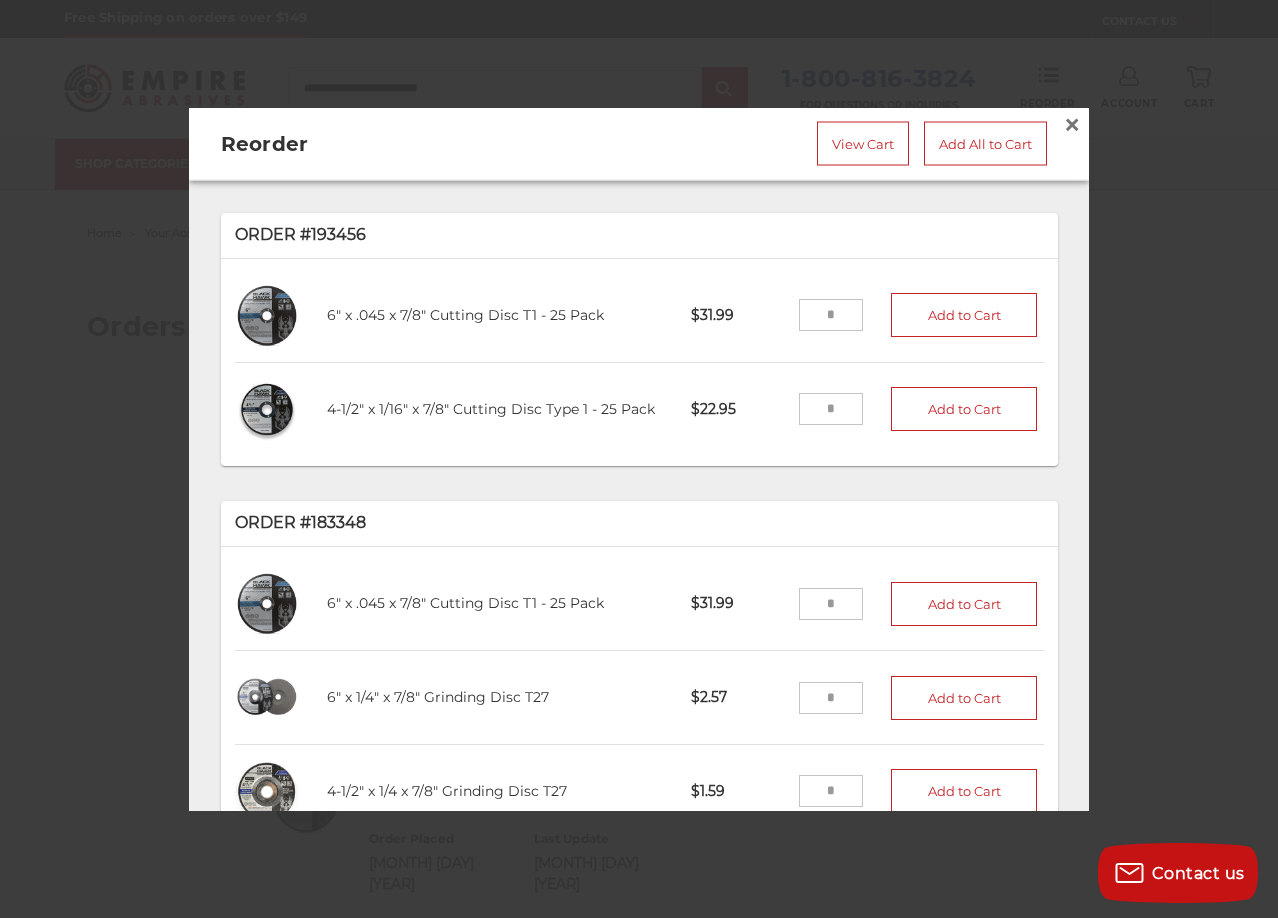 click at bounding box center (831, 315) 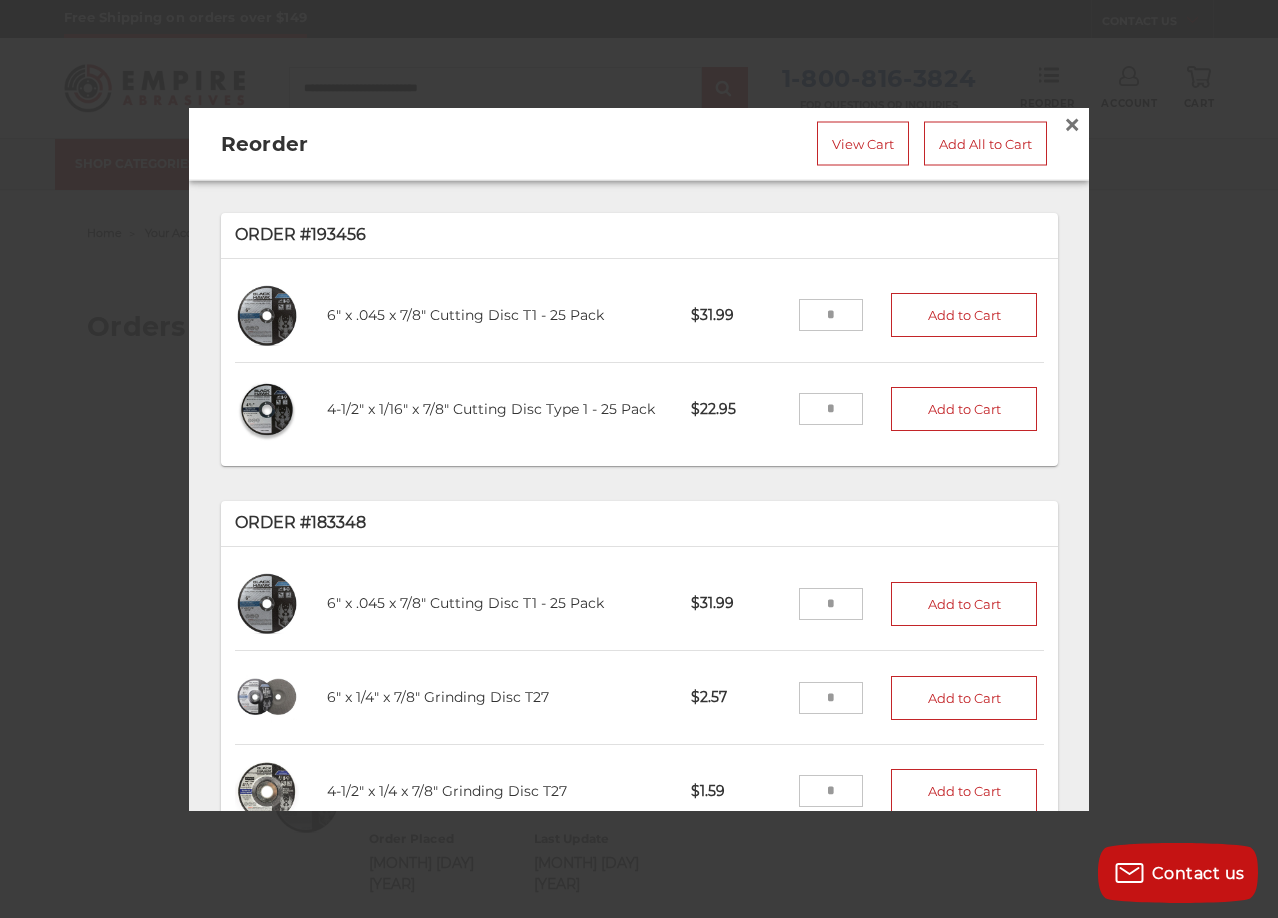 type on "*" 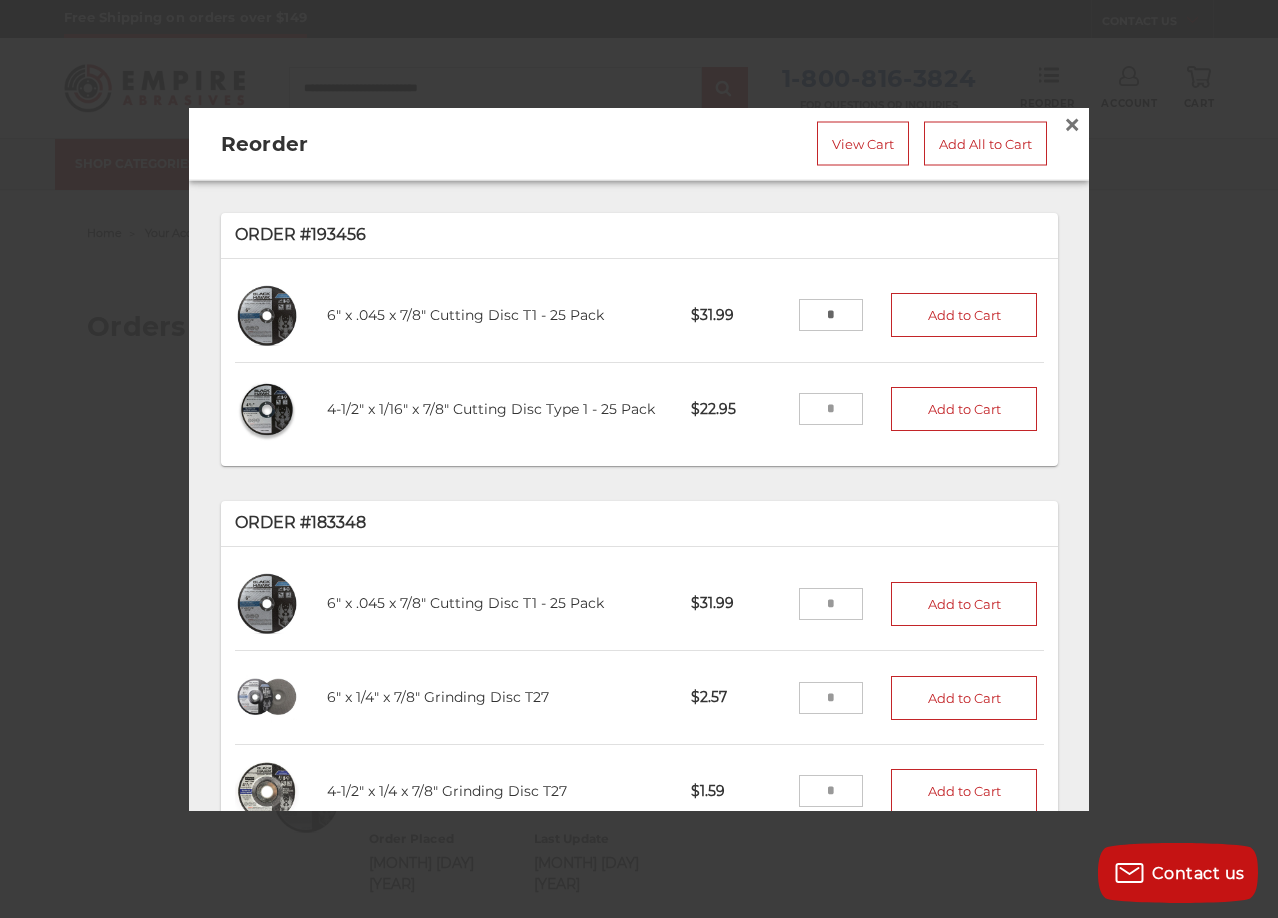 drag, startPoint x: 821, startPoint y: 309, endPoint x: 783, endPoint y: 308, distance: 38.013157 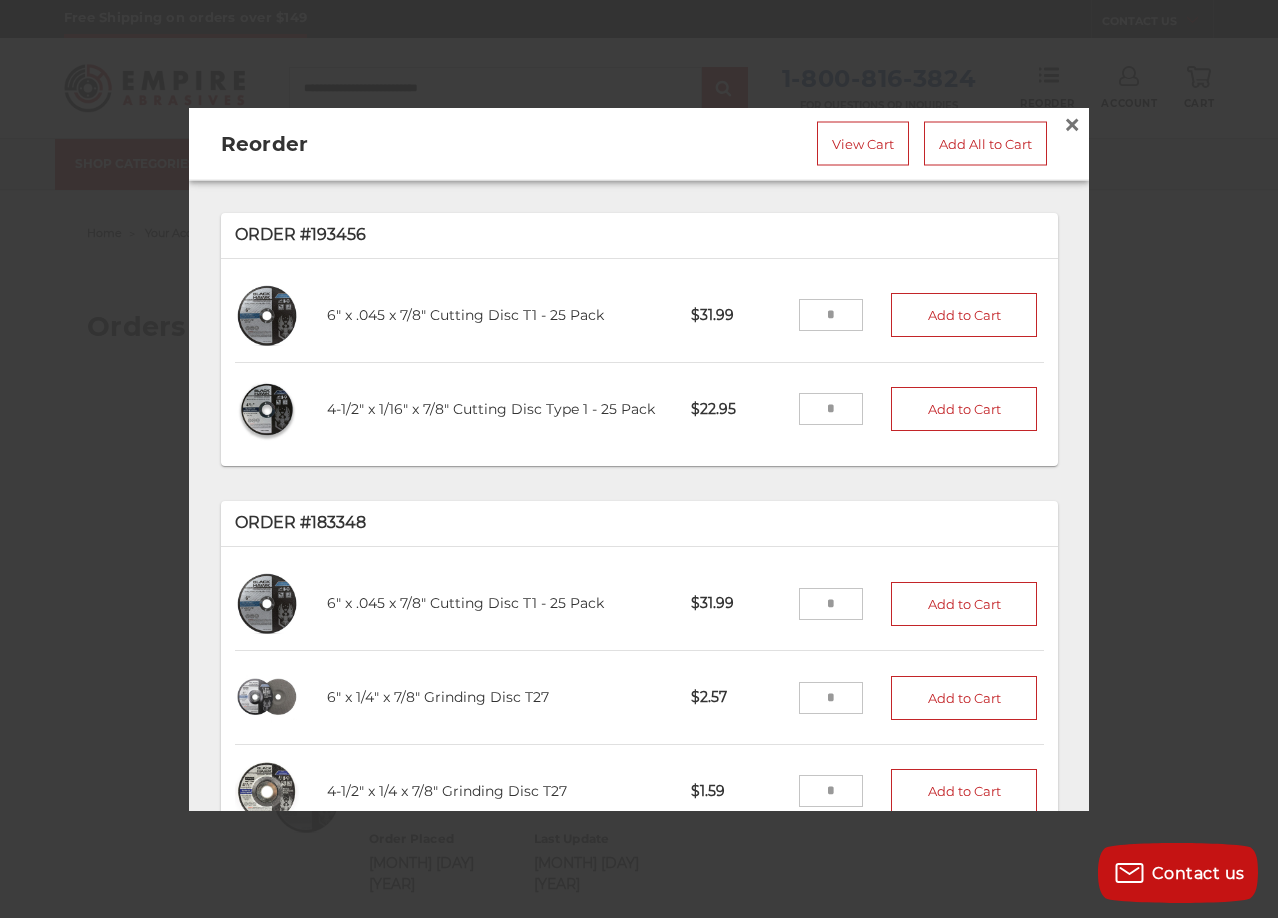 click at bounding box center (831, 409) 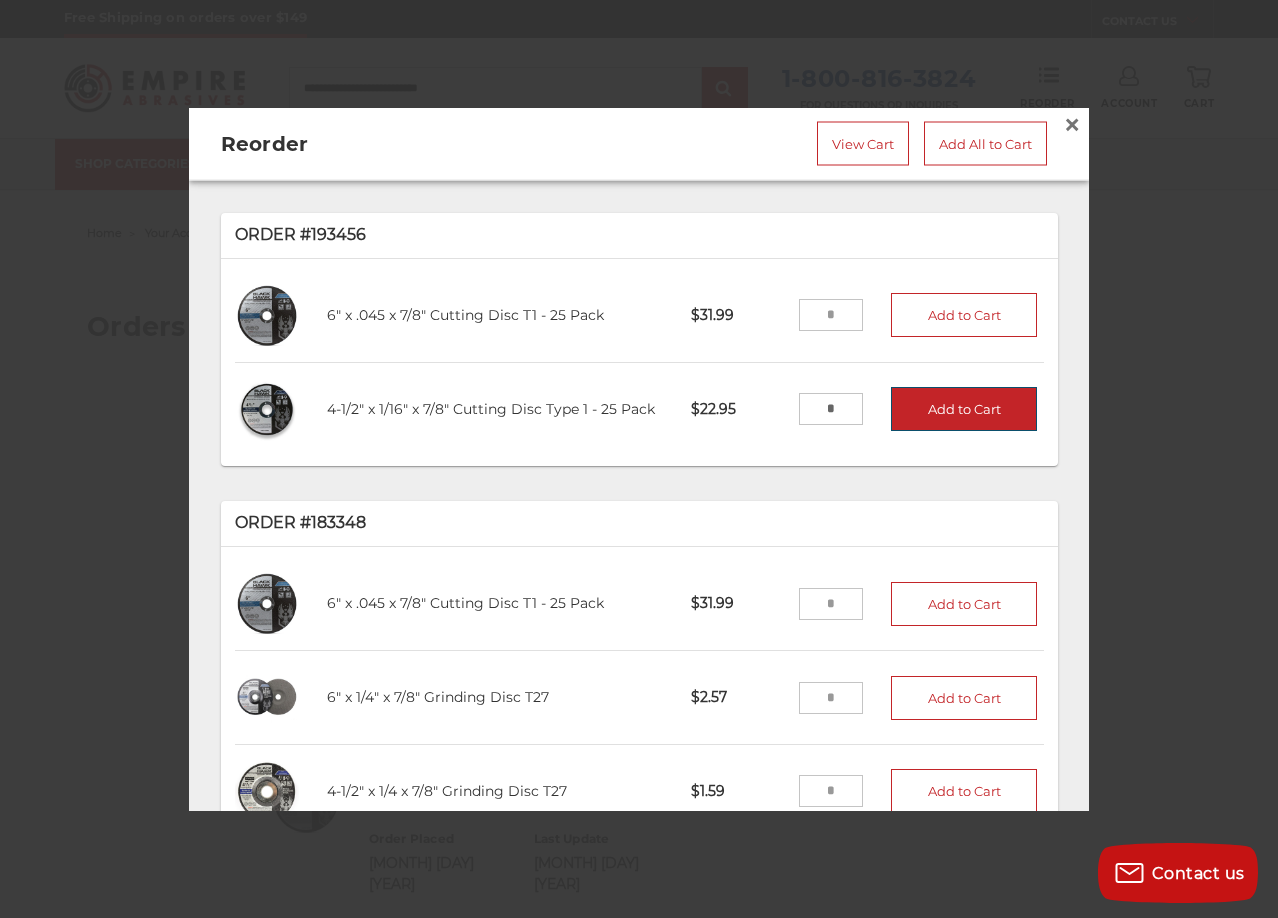 type on "*" 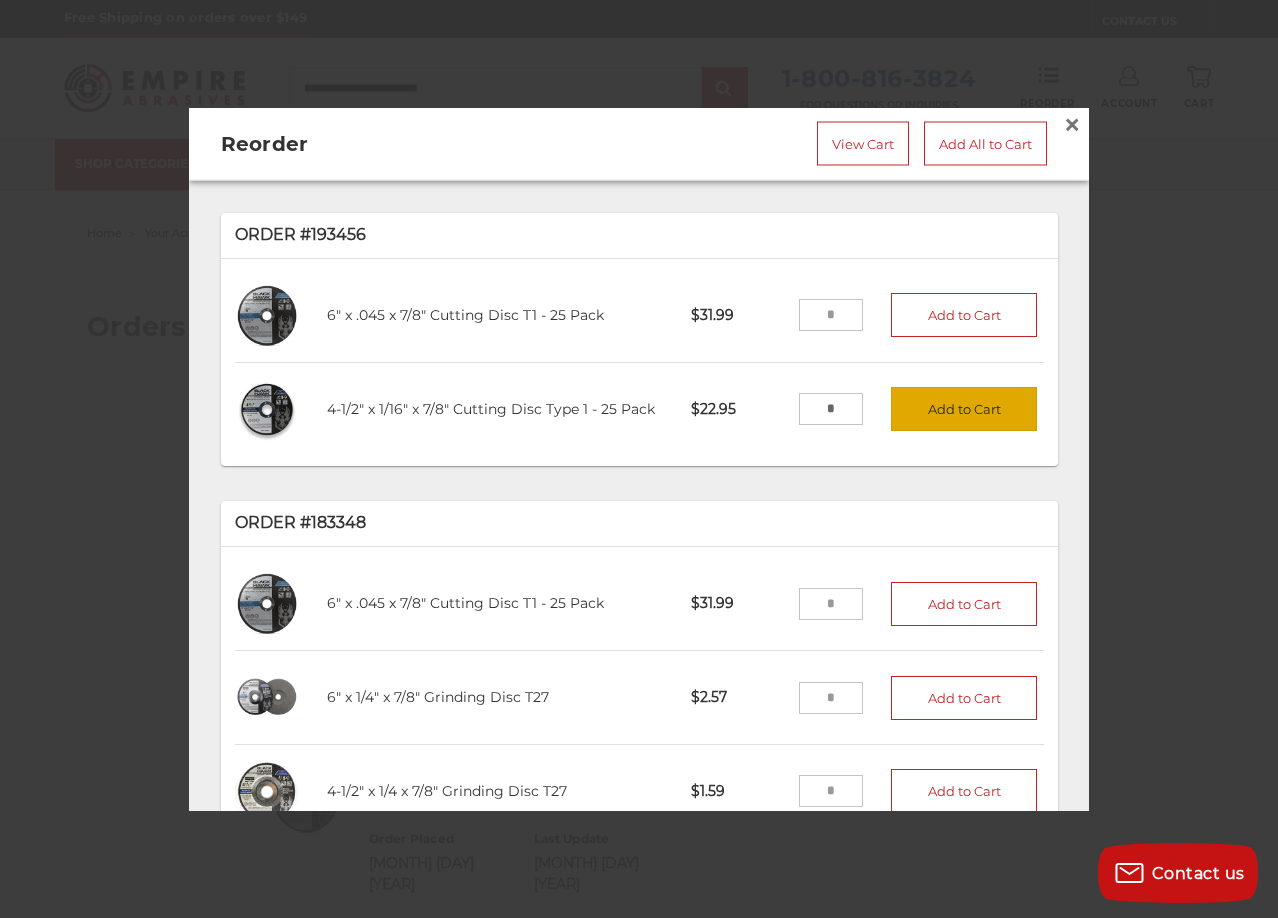 click on "Add to Cart" at bounding box center (964, 409) 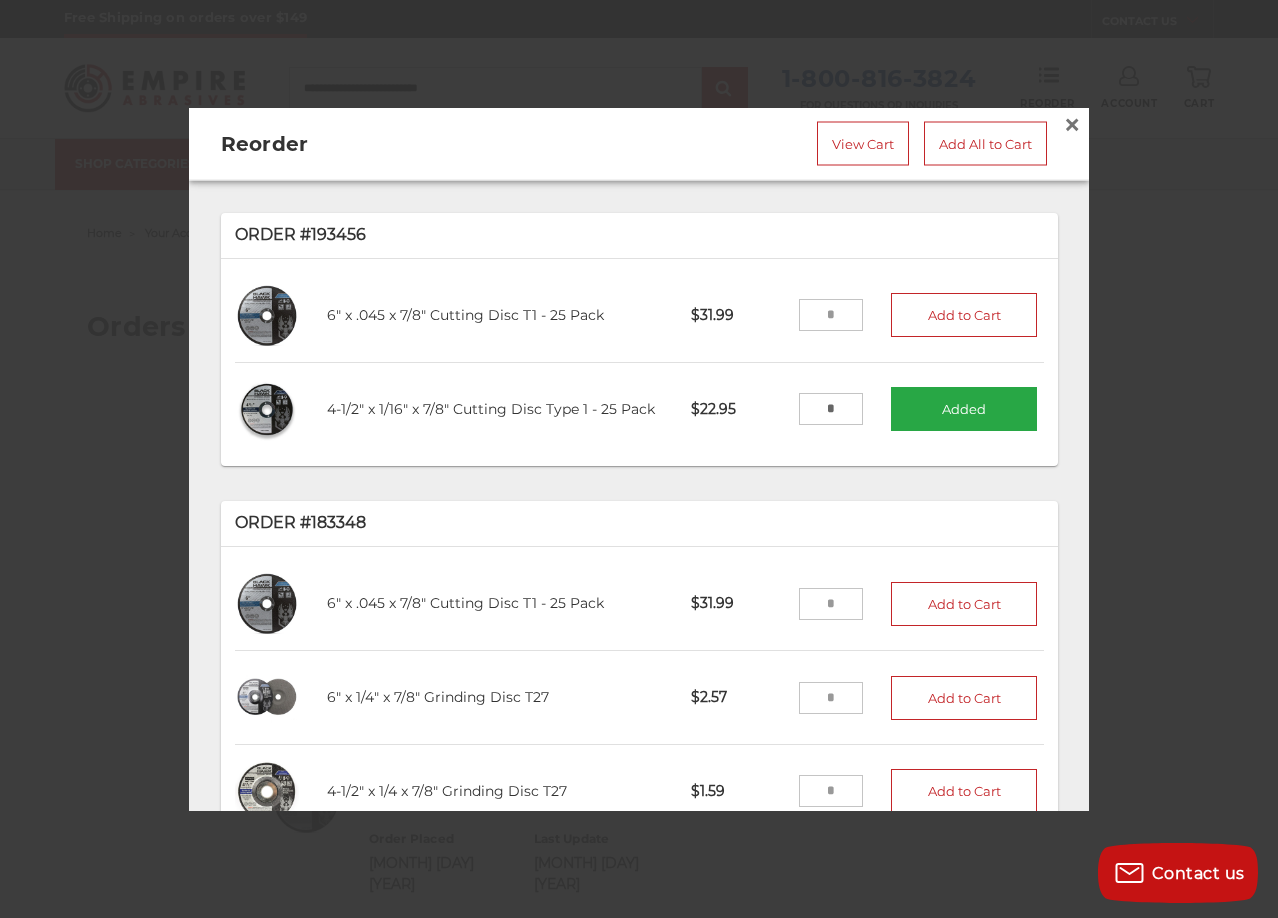click at bounding box center (831, 697) 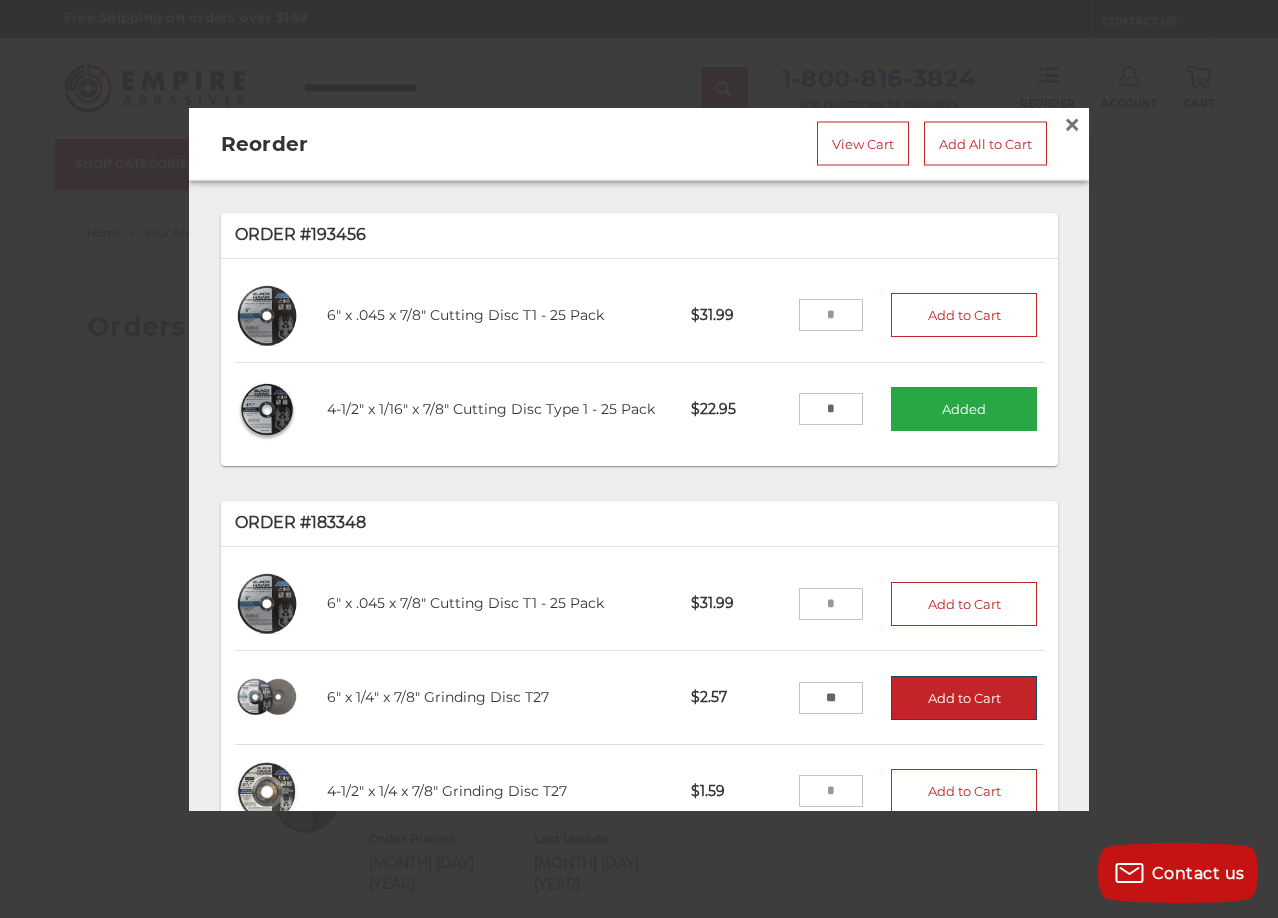 type on "**" 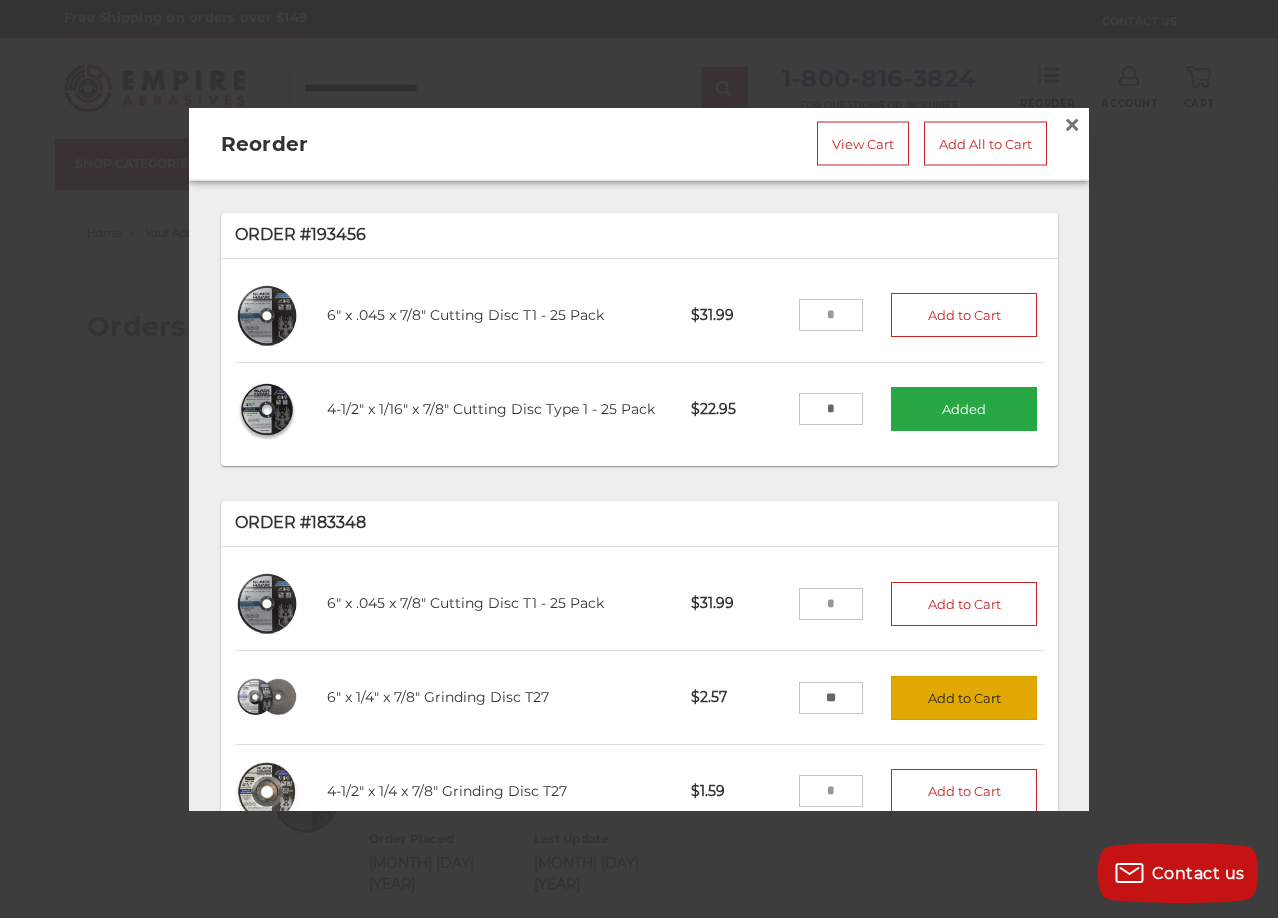 click on "Add to Cart" at bounding box center [964, 697] 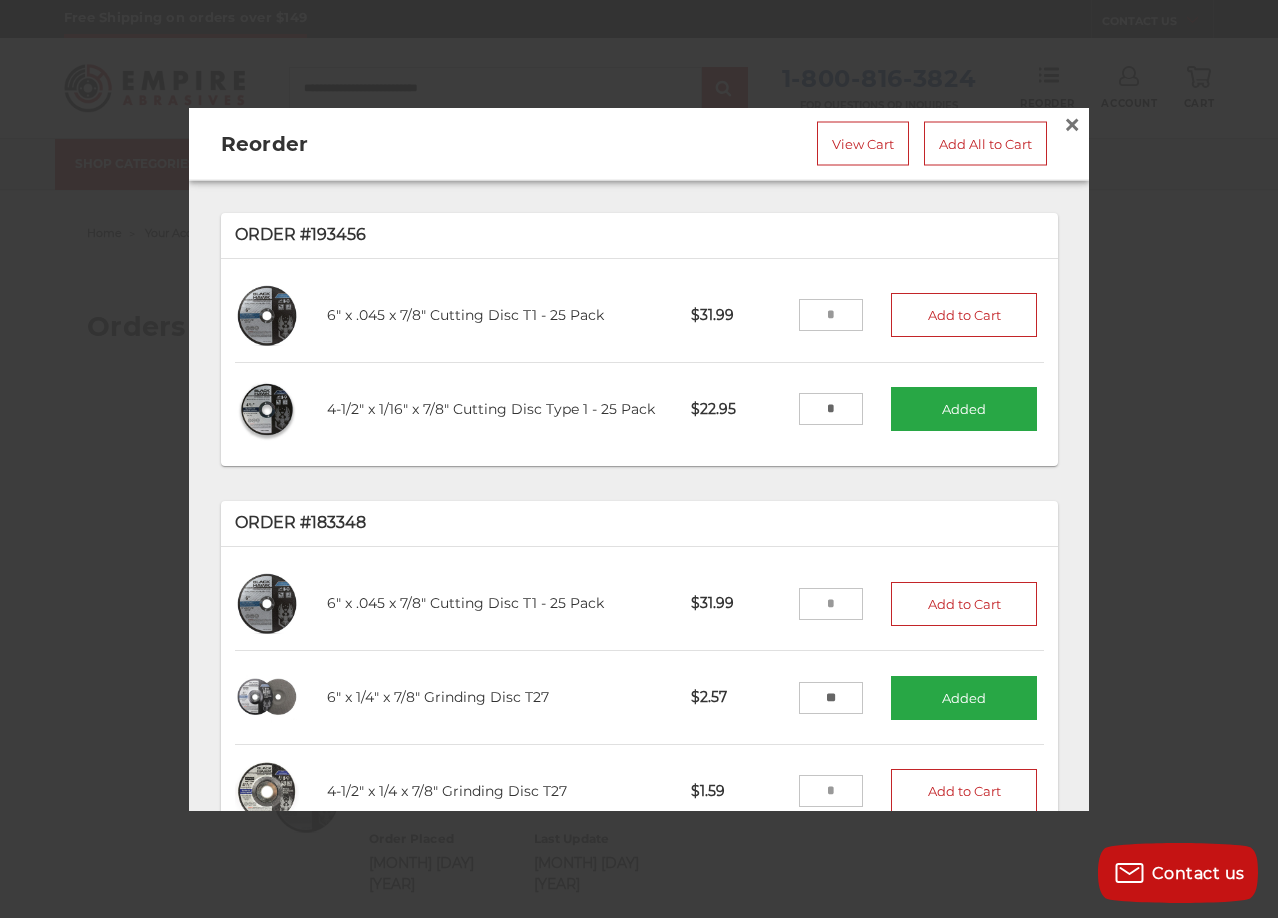 click at bounding box center [831, 791] 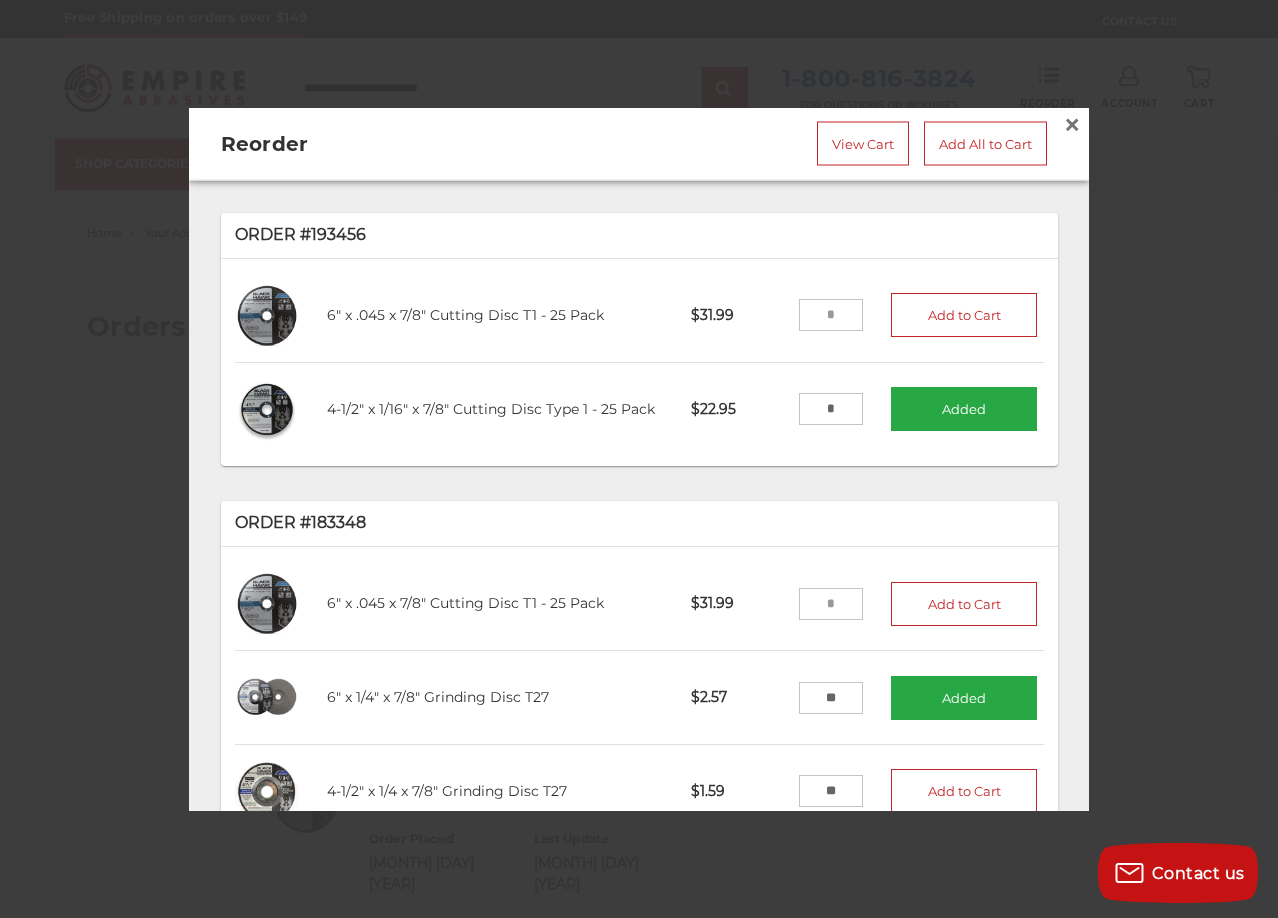type on "**" 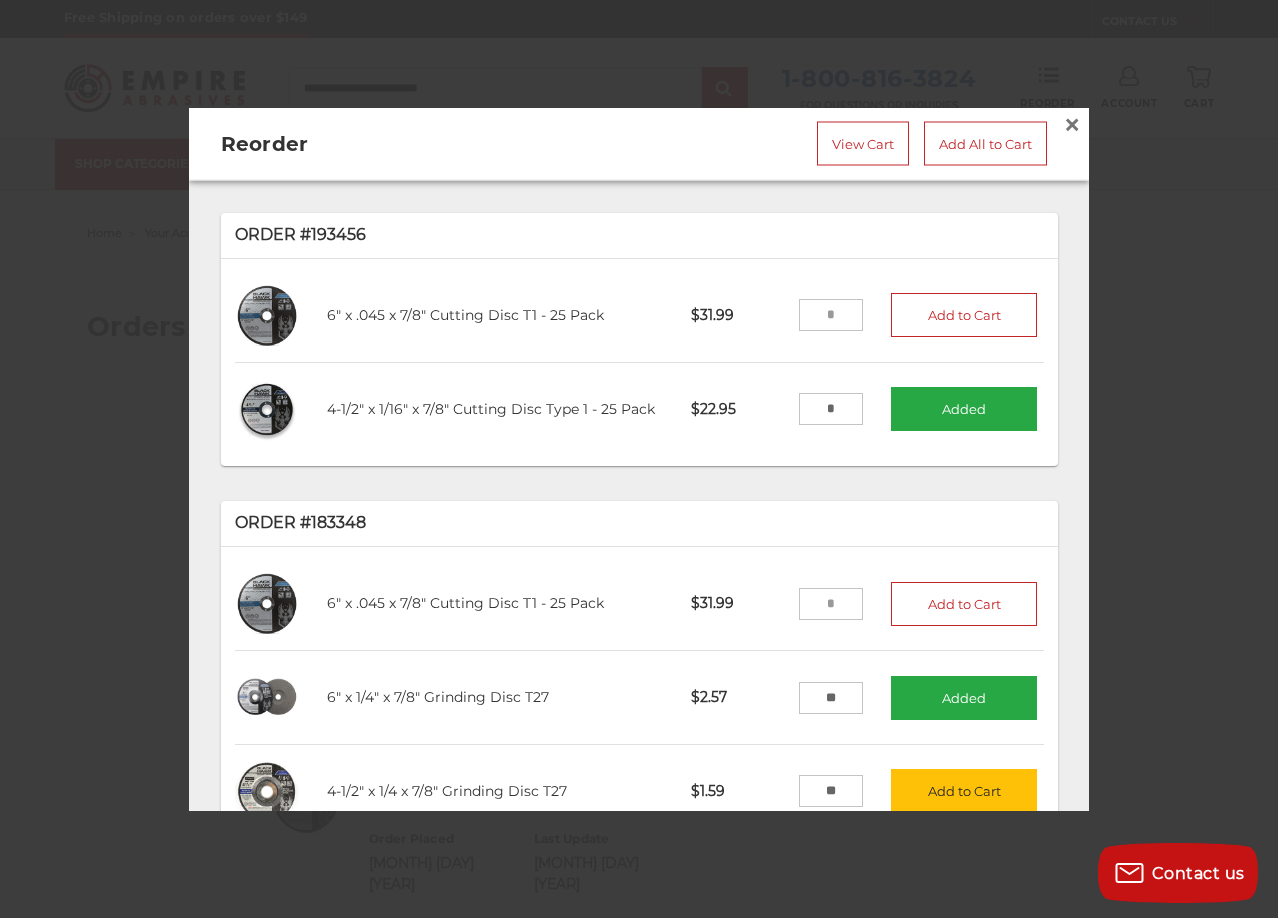 drag, startPoint x: 818, startPoint y: 674, endPoint x: 748, endPoint y: 674, distance: 70 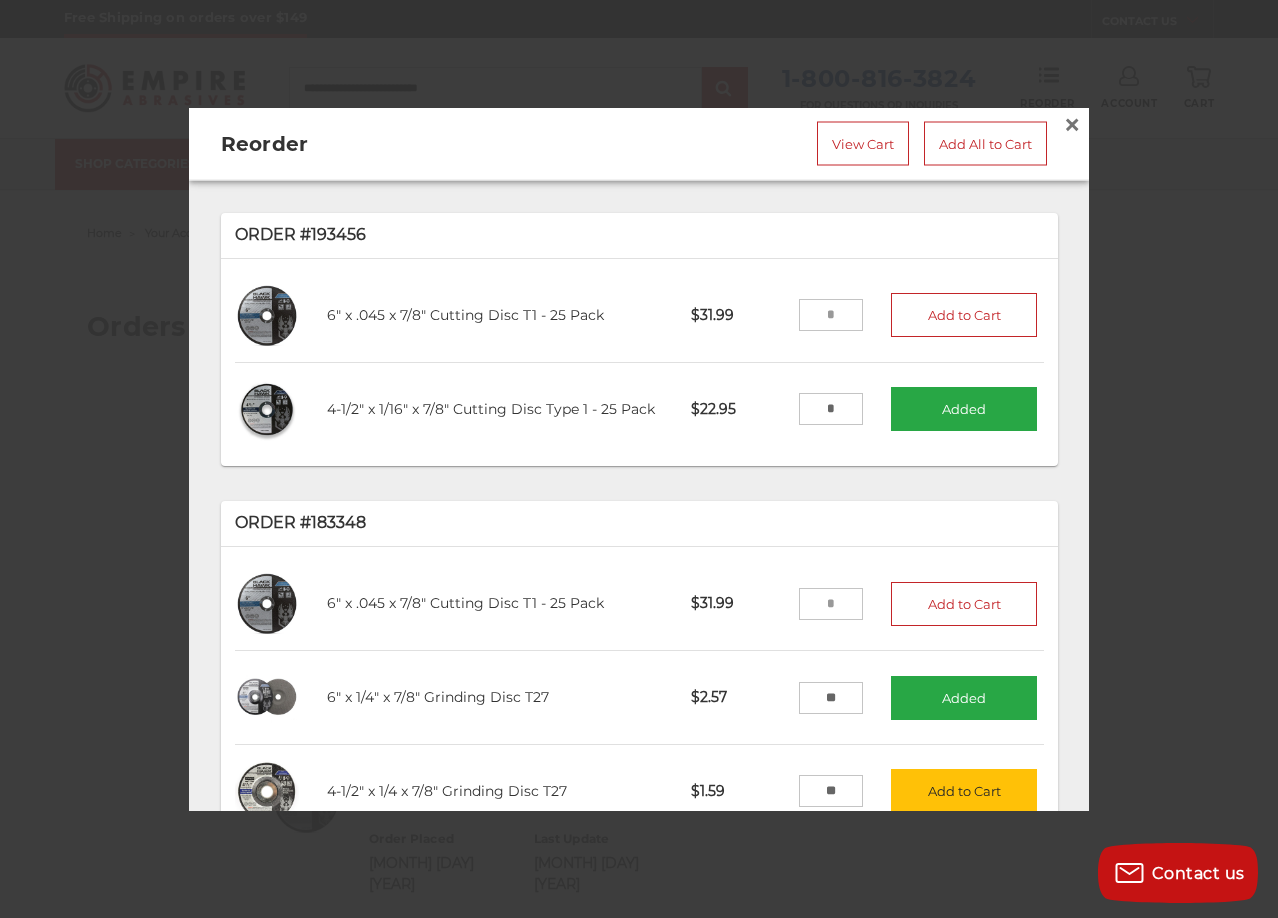 type on "**" 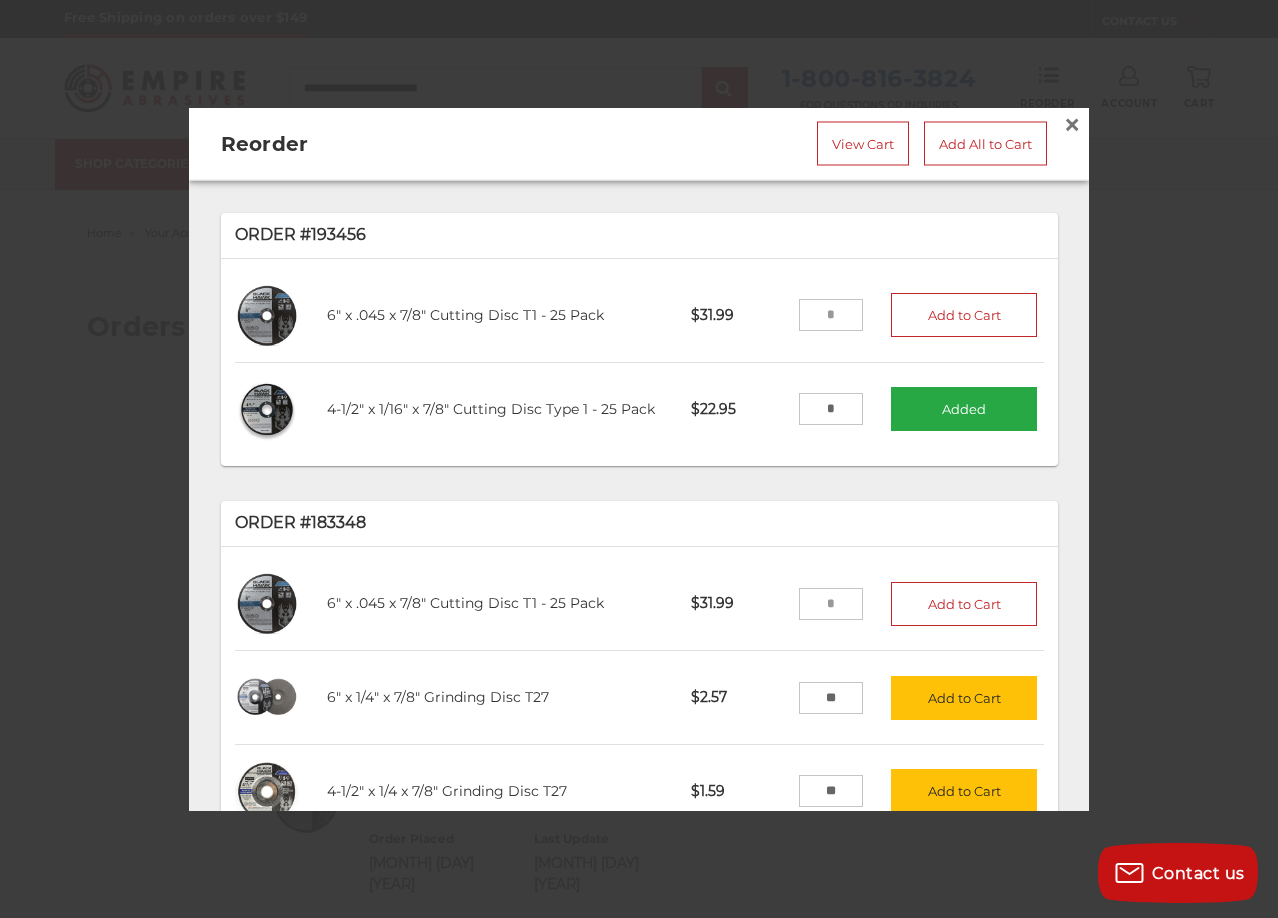drag, startPoint x: 824, startPoint y: 775, endPoint x: 773, endPoint y: 764, distance: 52.17279 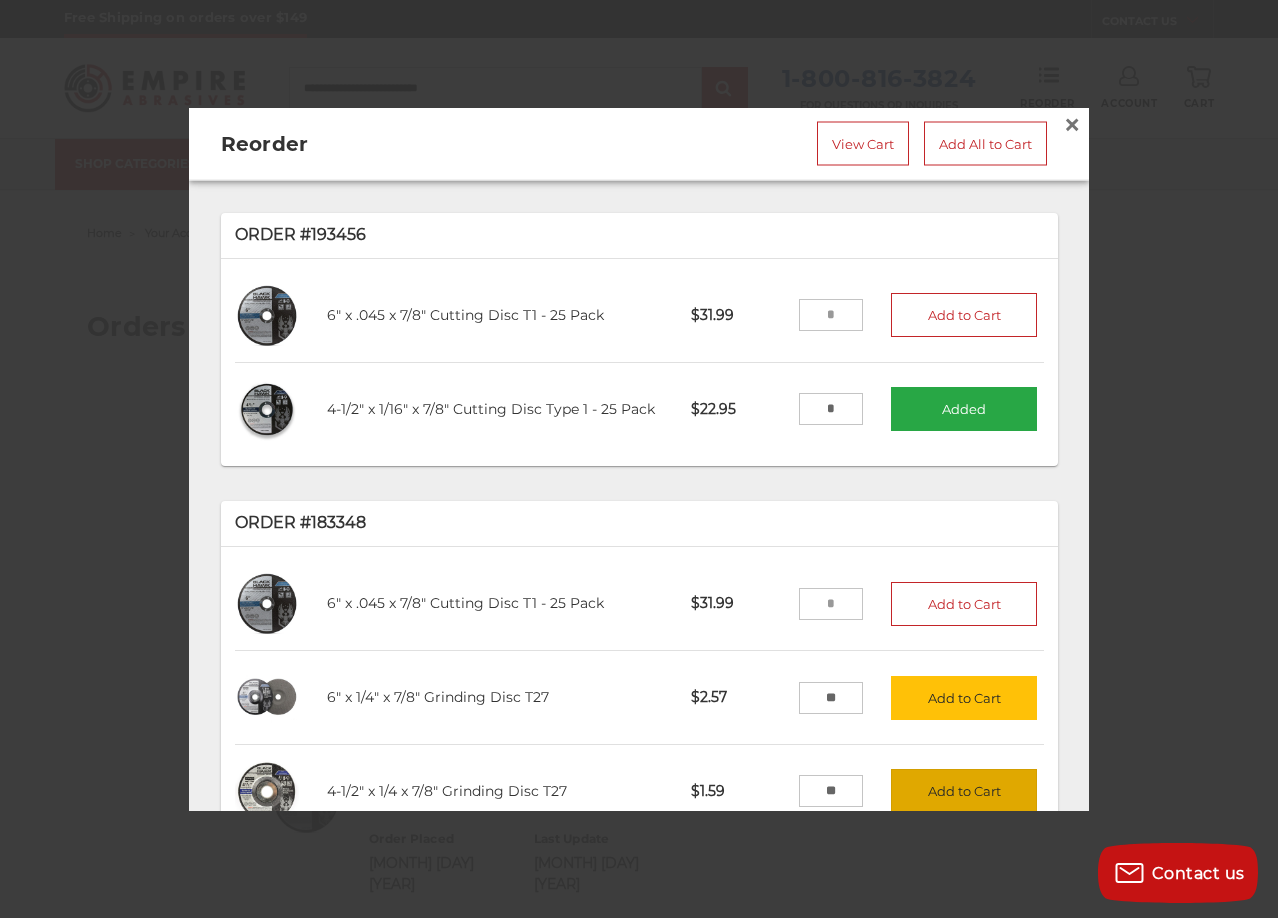 type on "**" 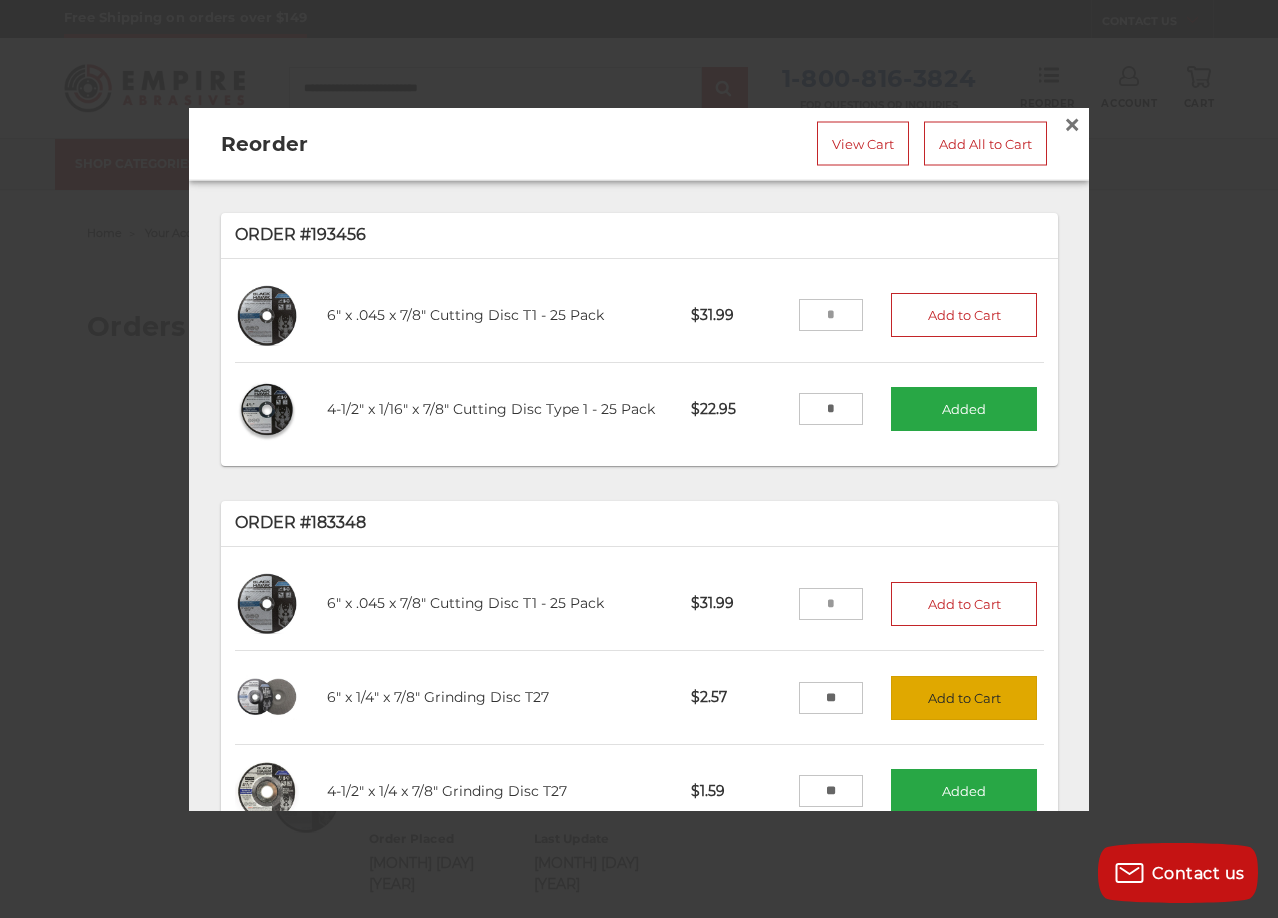 click on "Add to Cart" at bounding box center [964, 697] 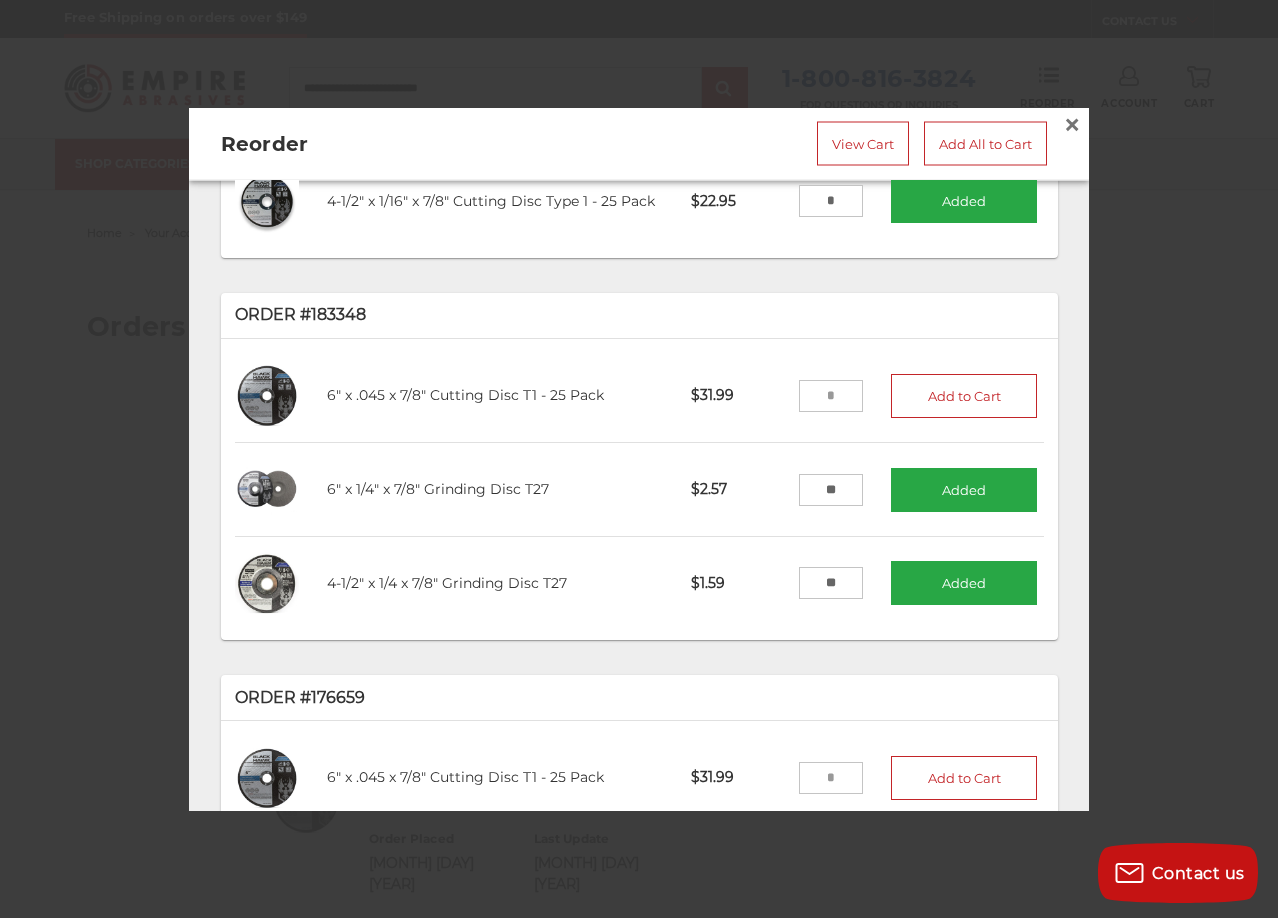 scroll, scrollTop: 0, scrollLeft: 0, axis: both 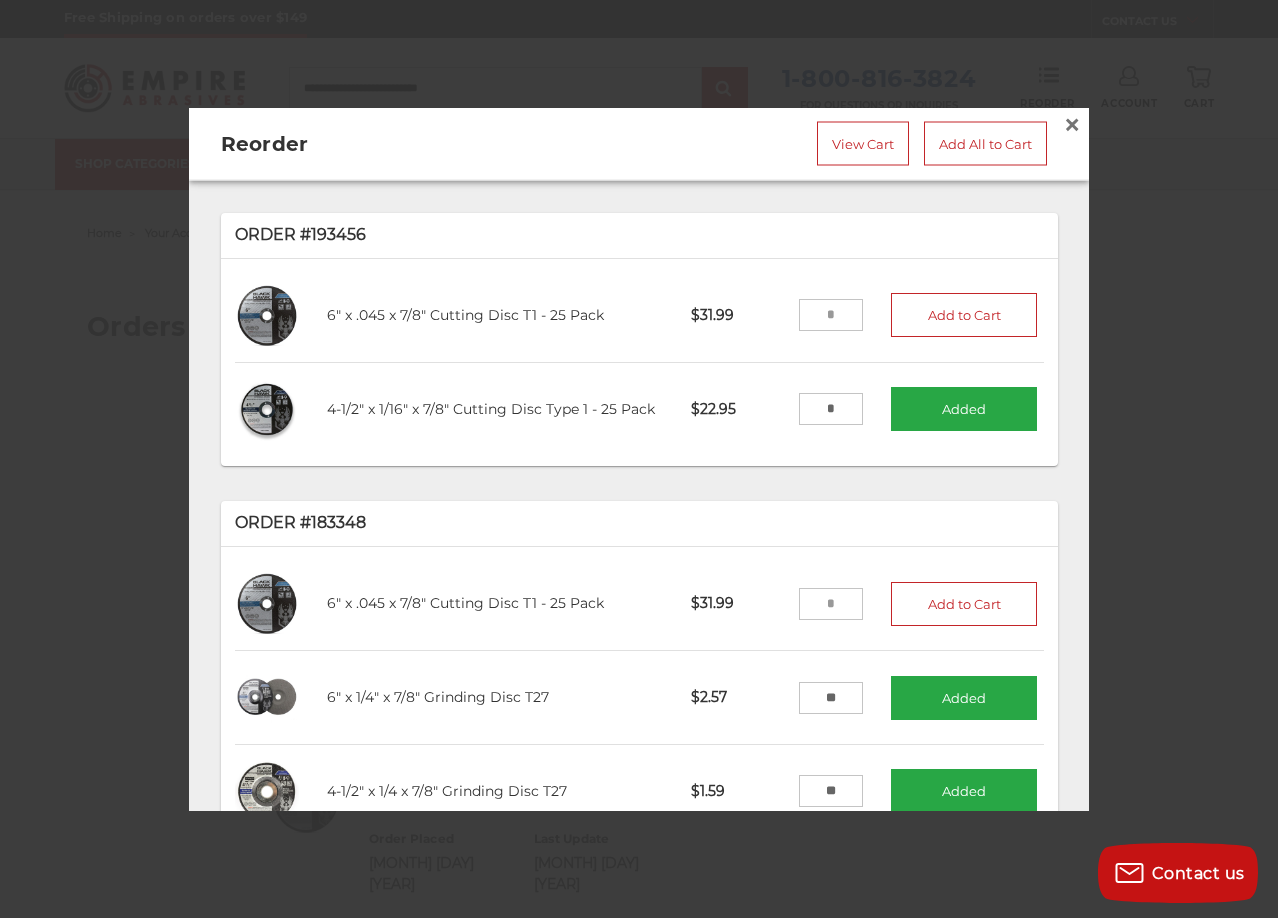click on "View Cart
Add All to Cart" at bounding box center (799, 144) 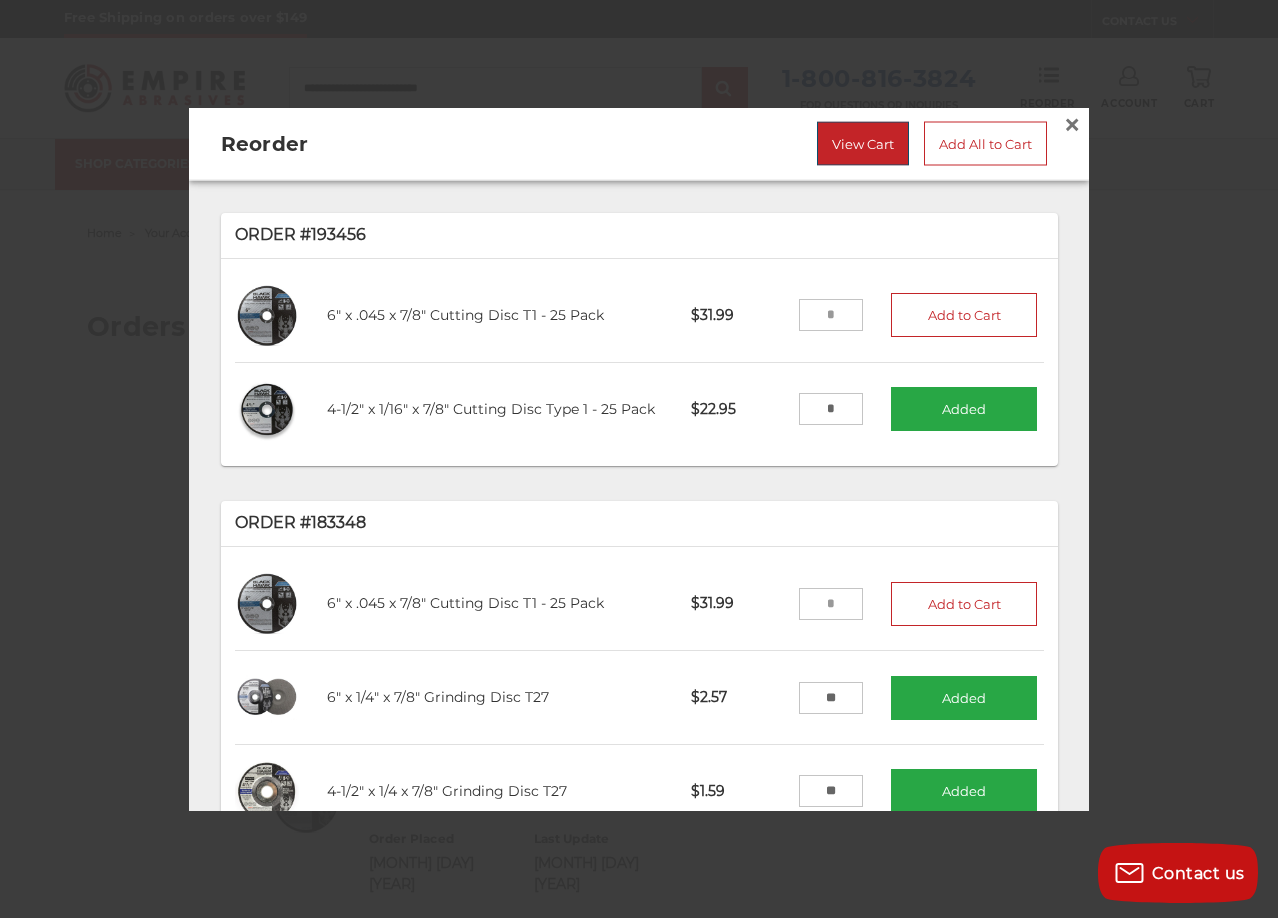 click on "View Cart" at bounding box center (863, 144) 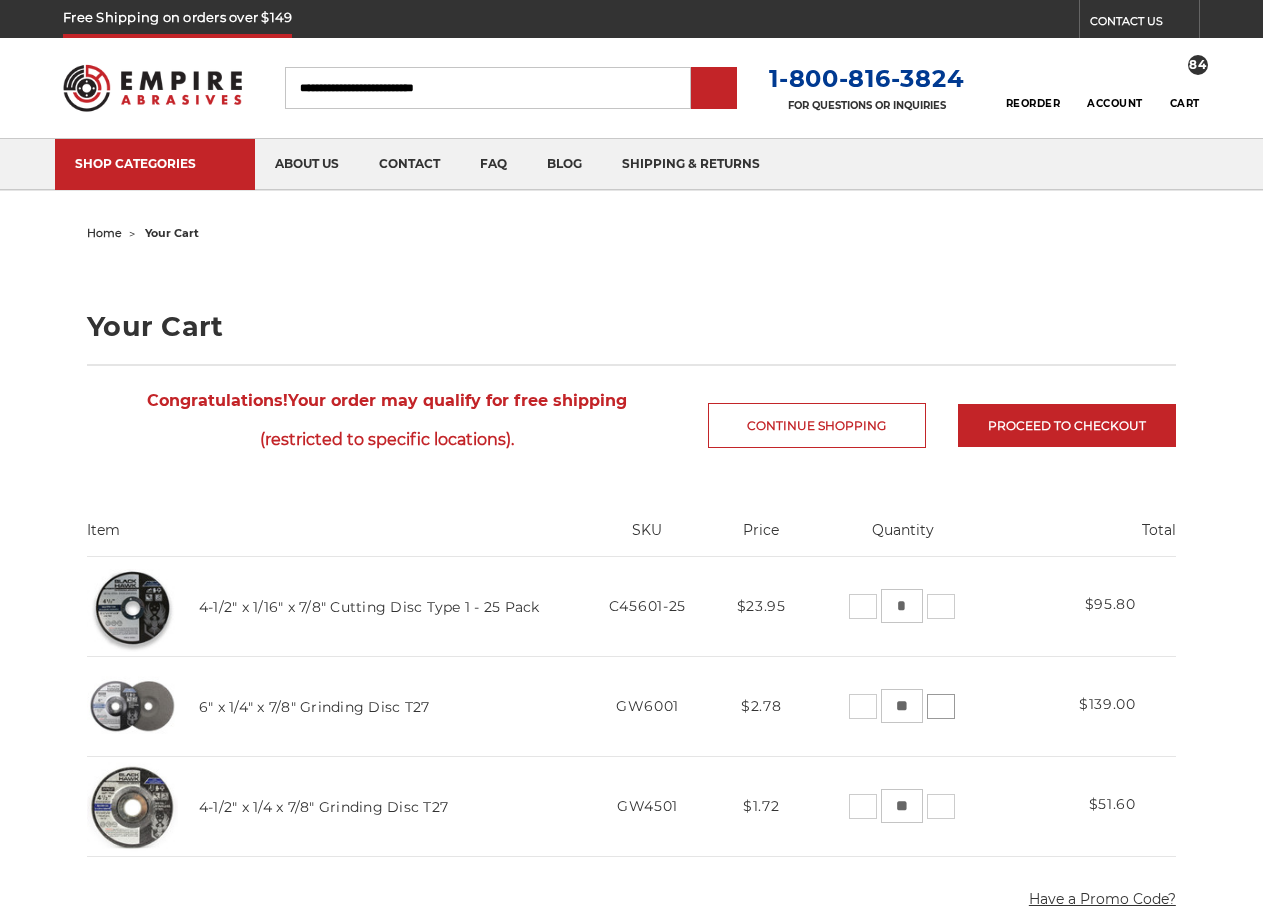 scroll, scrollTop: 0, scrollLeft: 0, axis: both 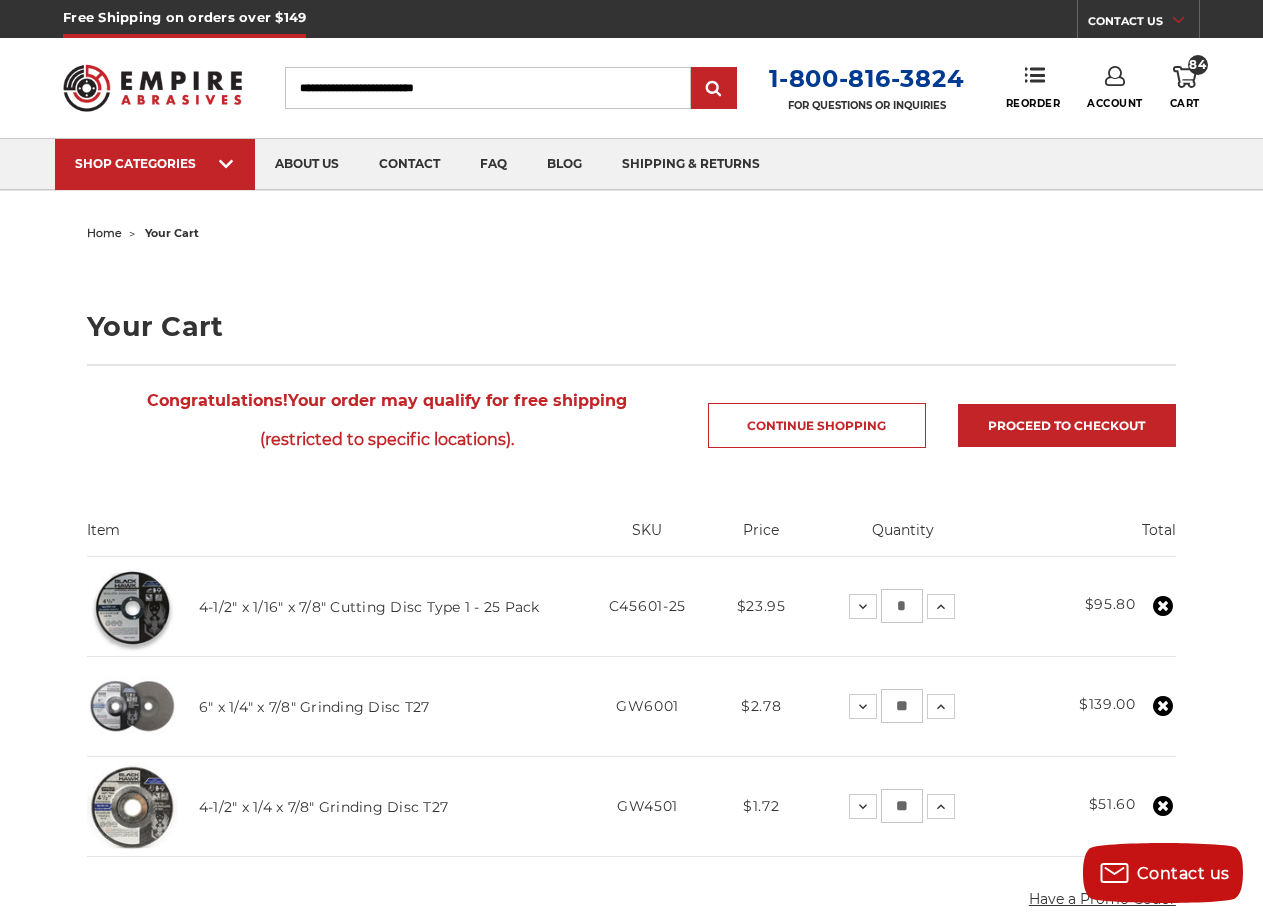 drag, startPoint x: 919, startPoint y: 712, endPoint x: 836, endPoint y: 695, distance: 84.723076 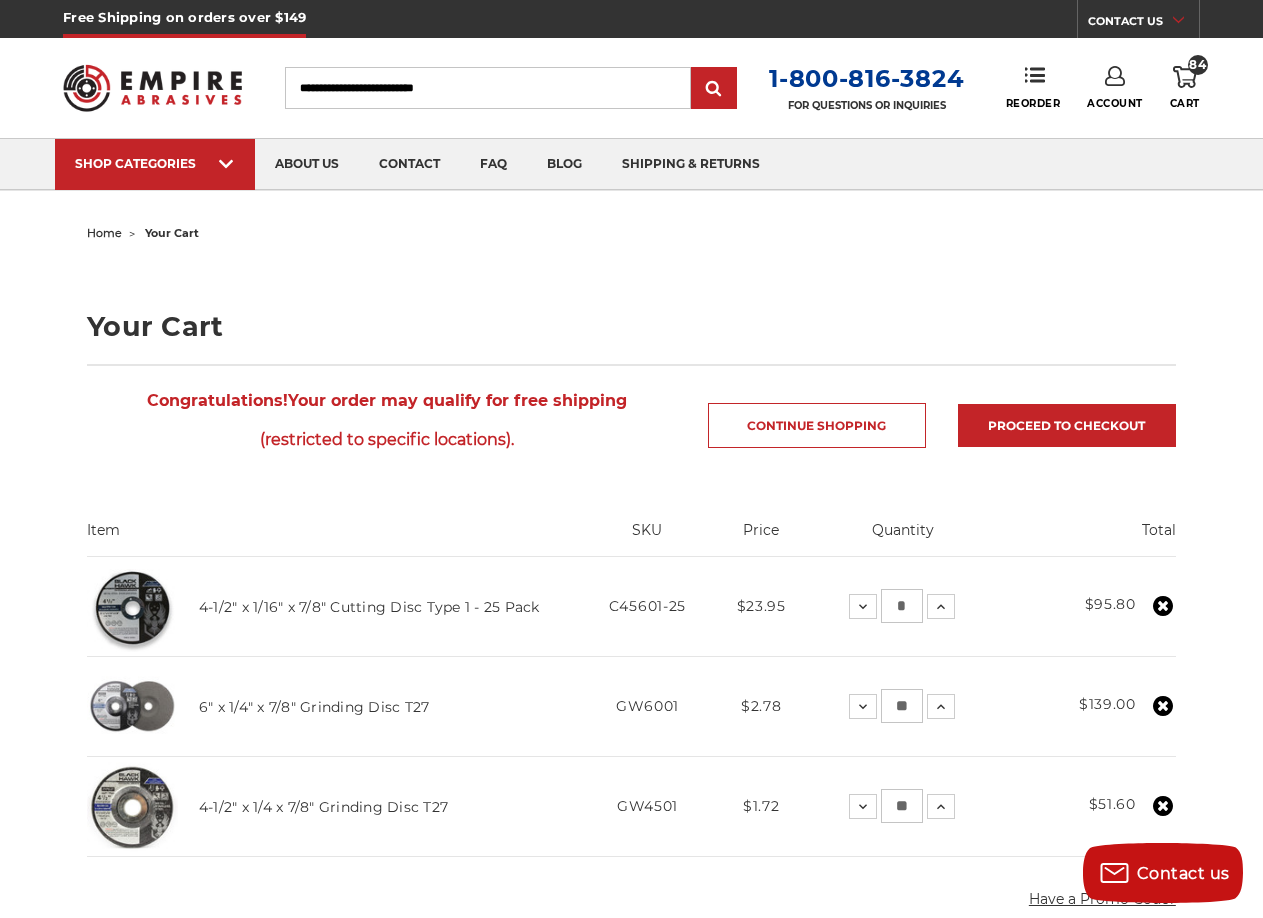 scroll, scrollTop: 267, scrollLeft: 0, axis: vertical 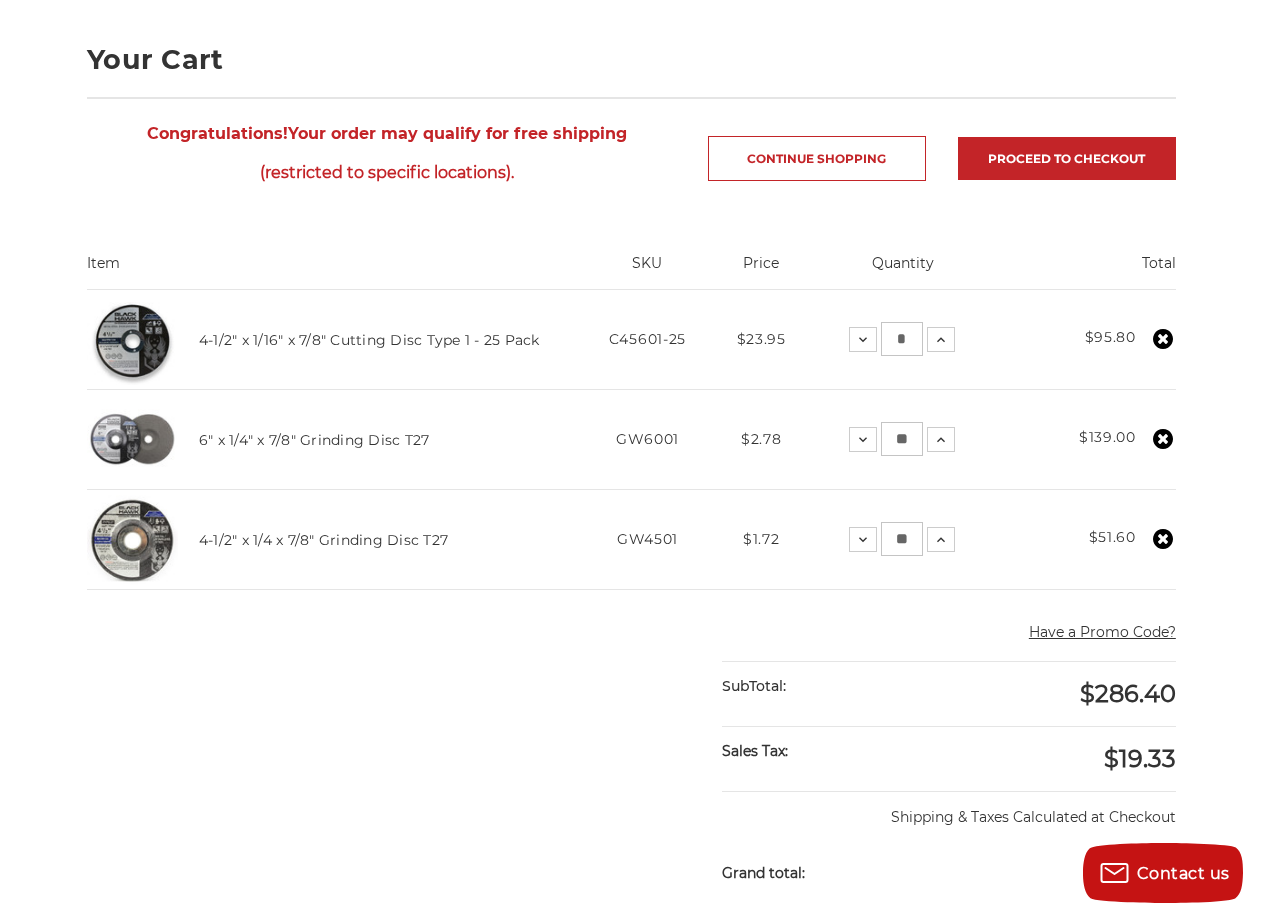 type on "**" 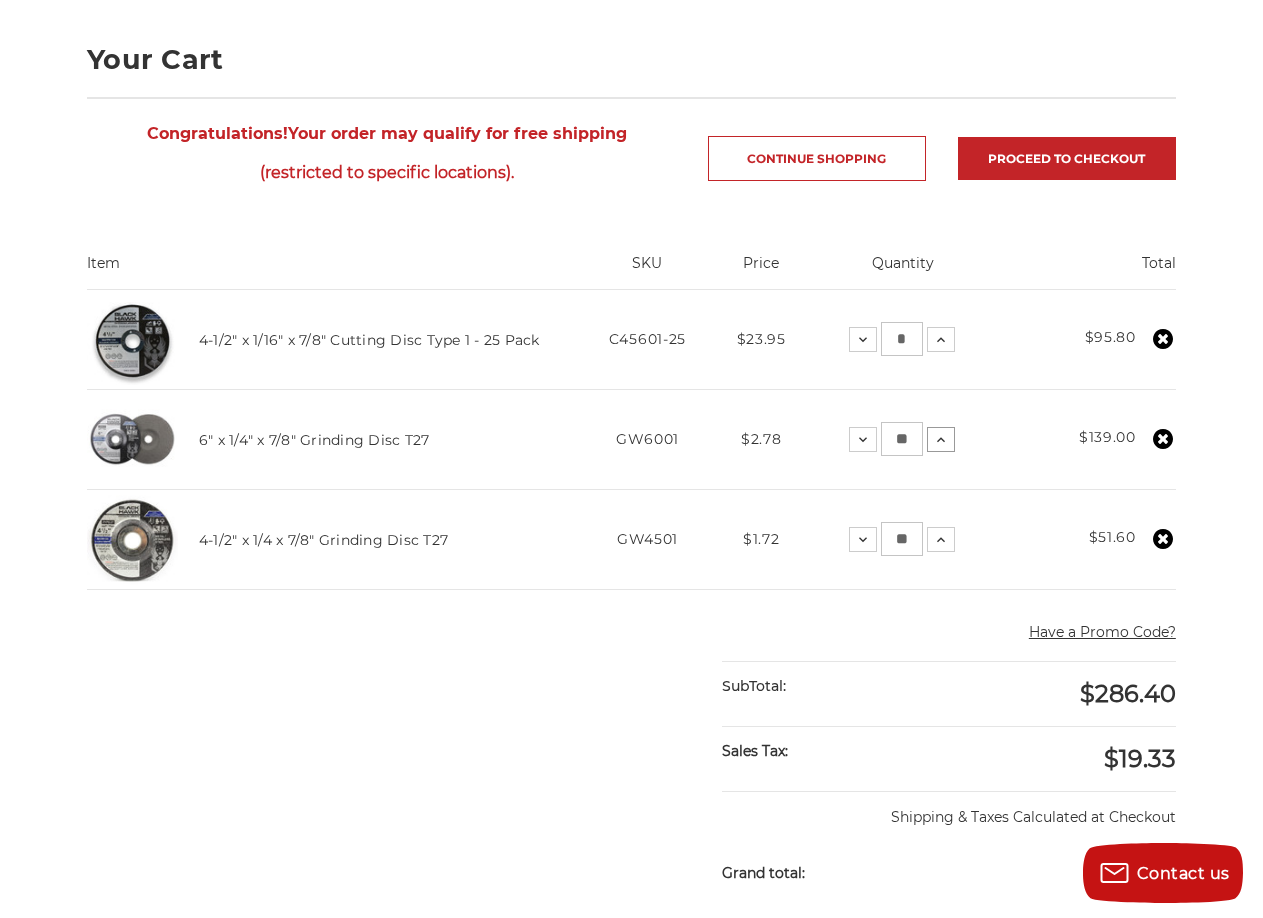 type 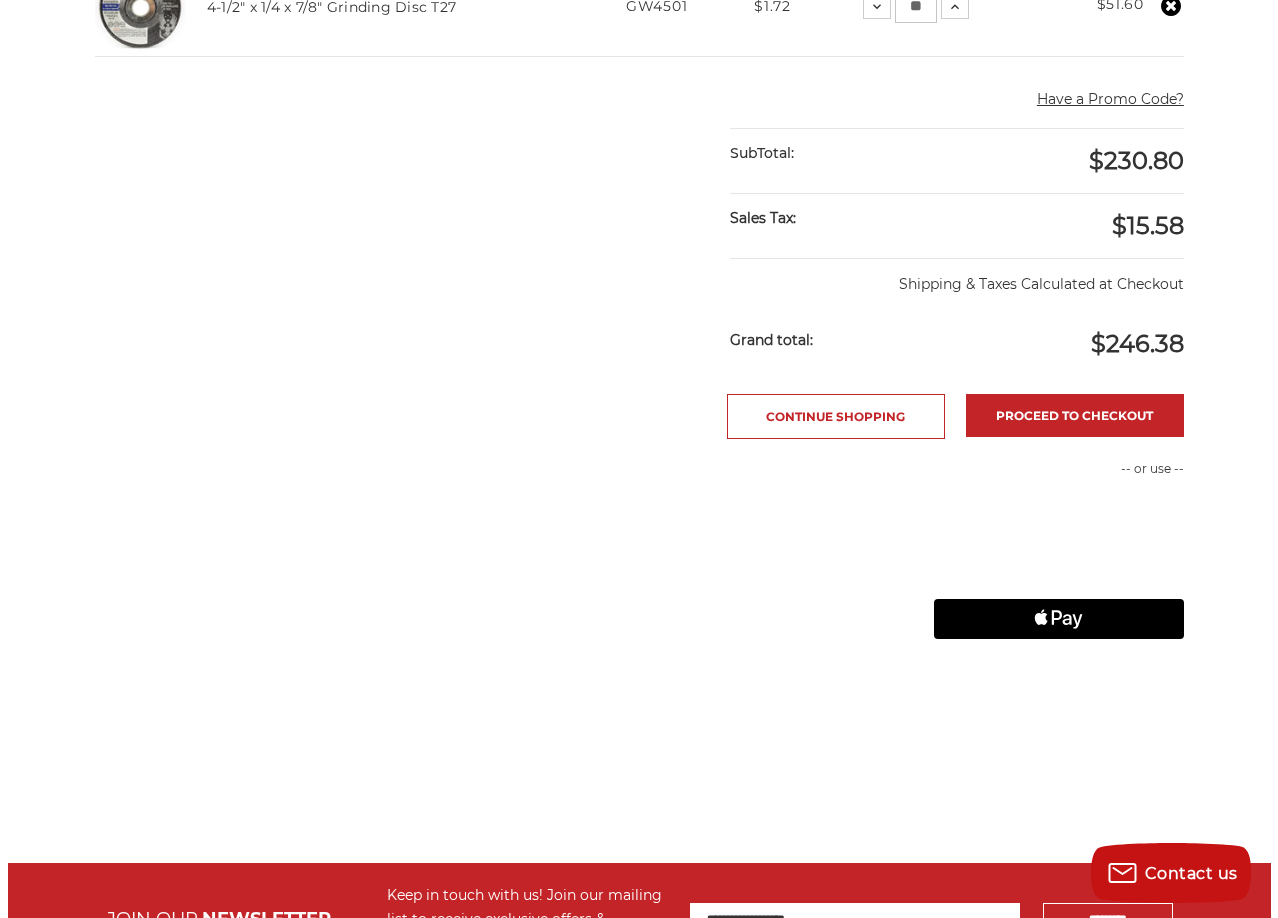 scroll, scrollTop: 0, scrollLeft: 0, axis: both 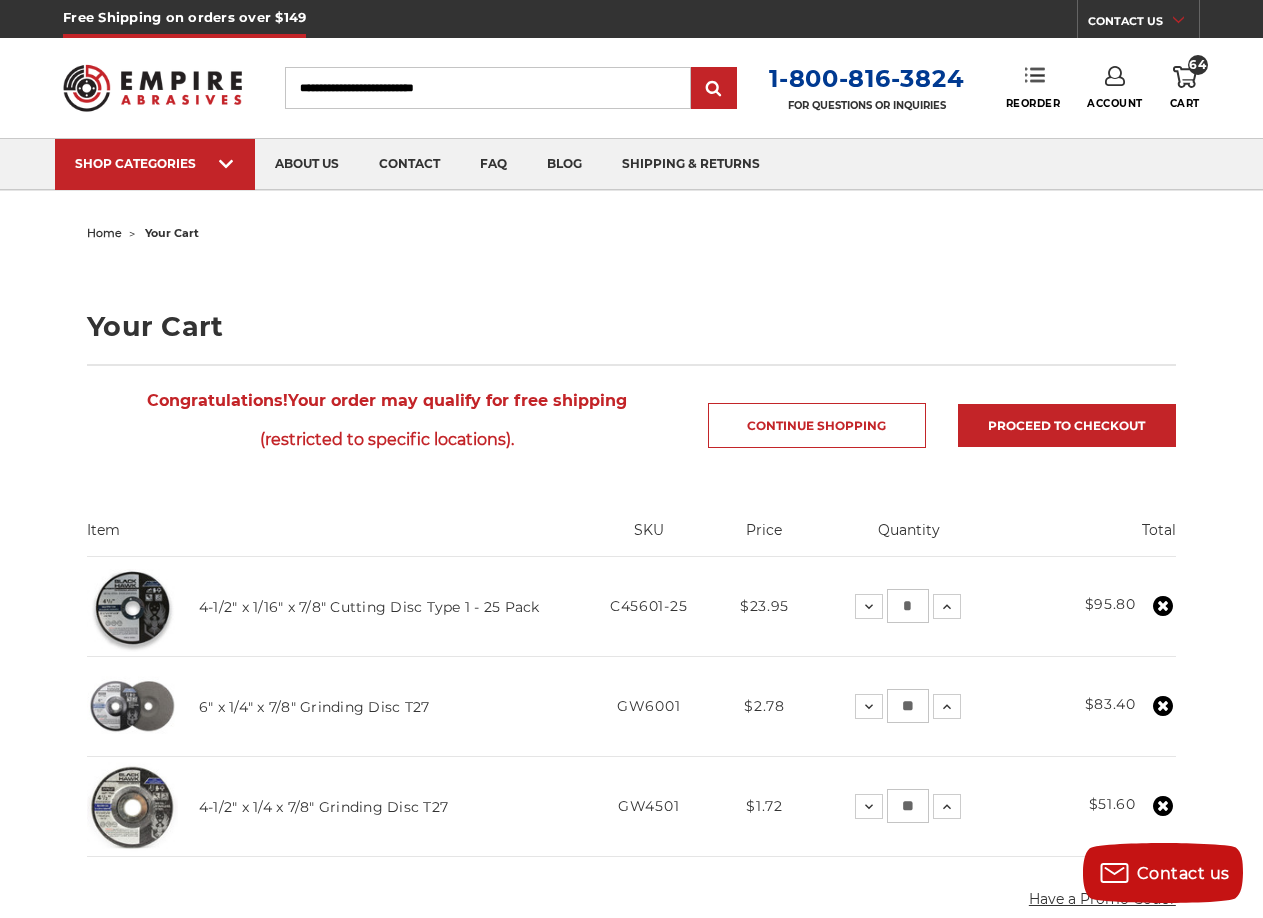 click on "Reorder" at bounding box center [1033, 87] 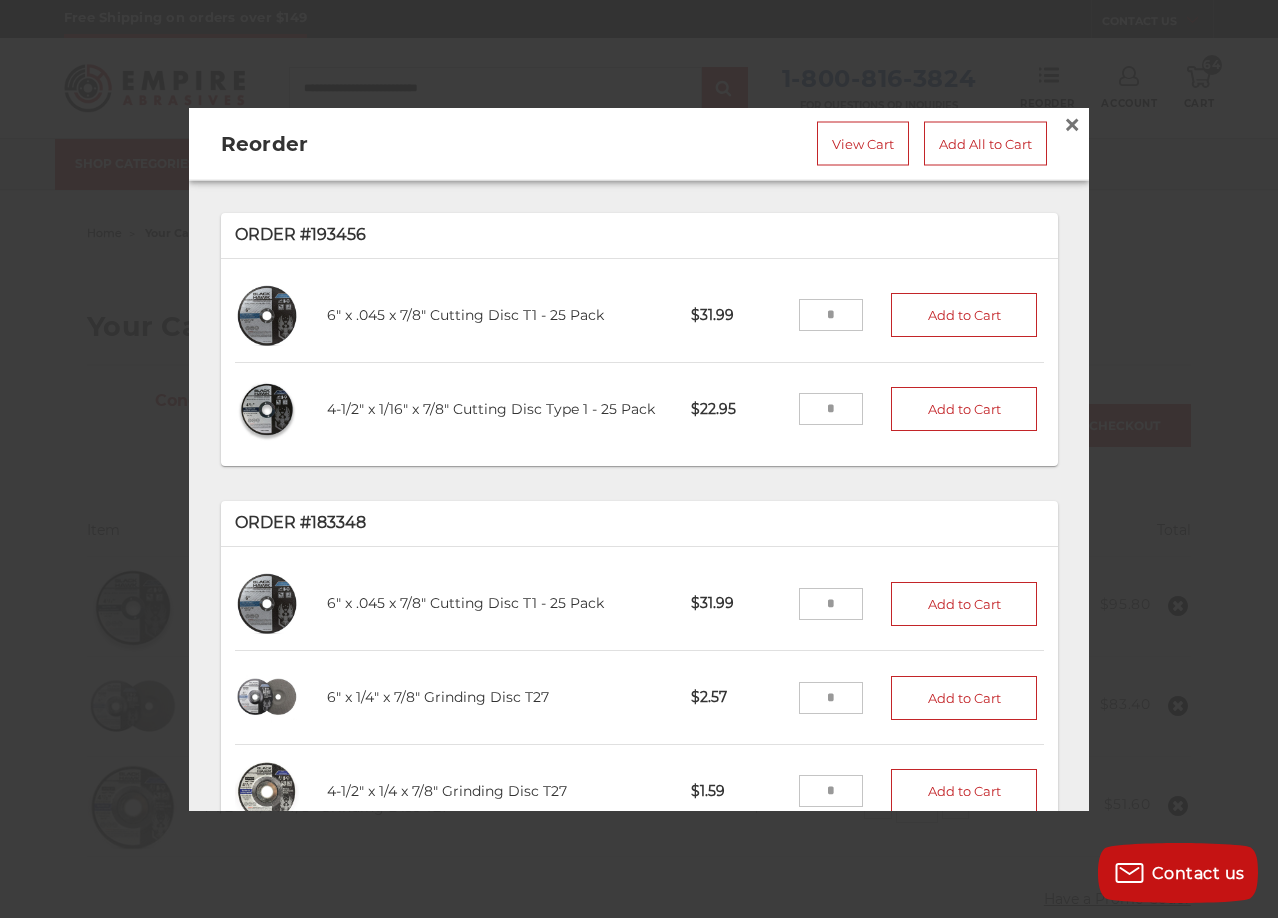 drag, startPoint x: 830, startPoint y: 308, endPoint x: 808, endPoint y: 307, distance: 22.022715 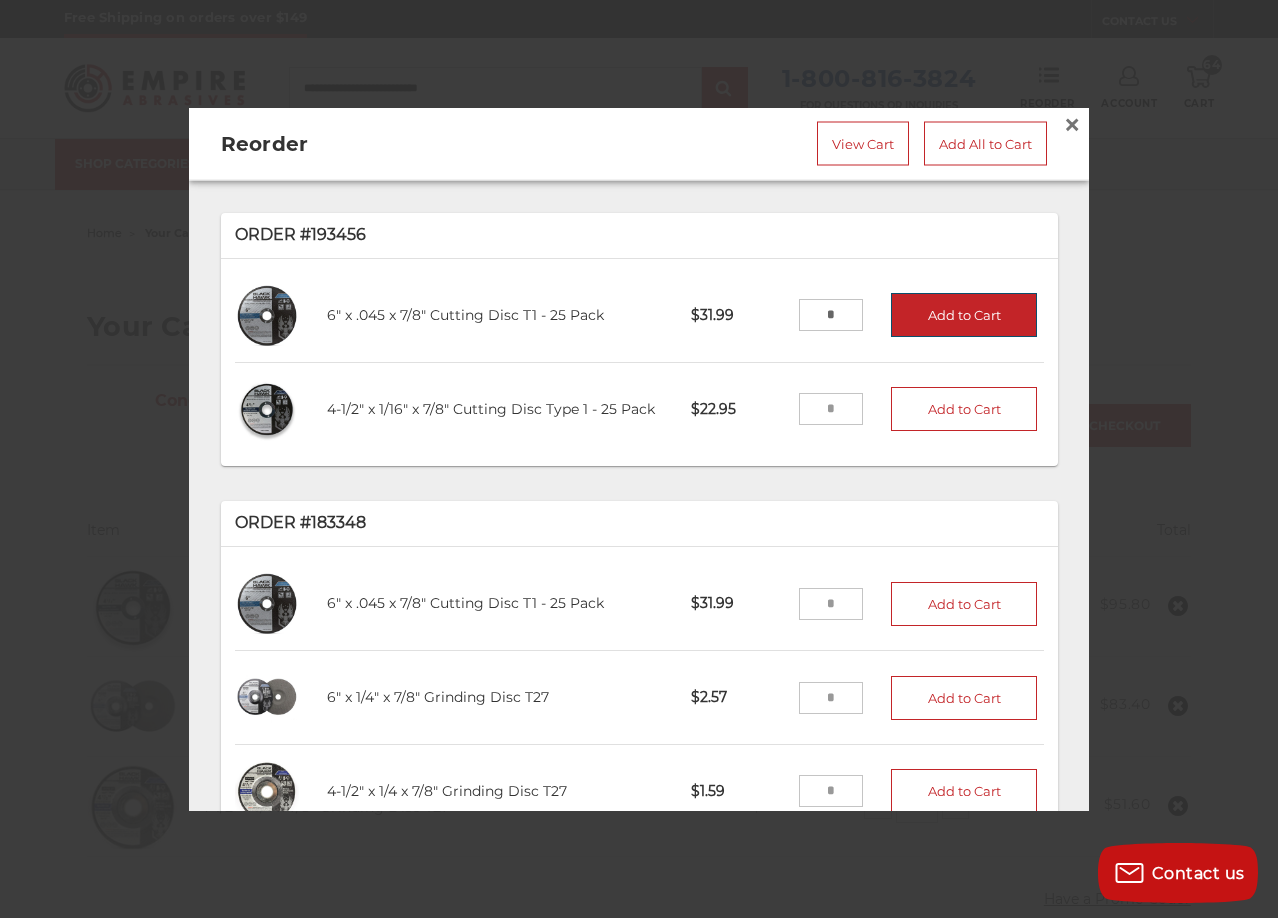 type on "*" 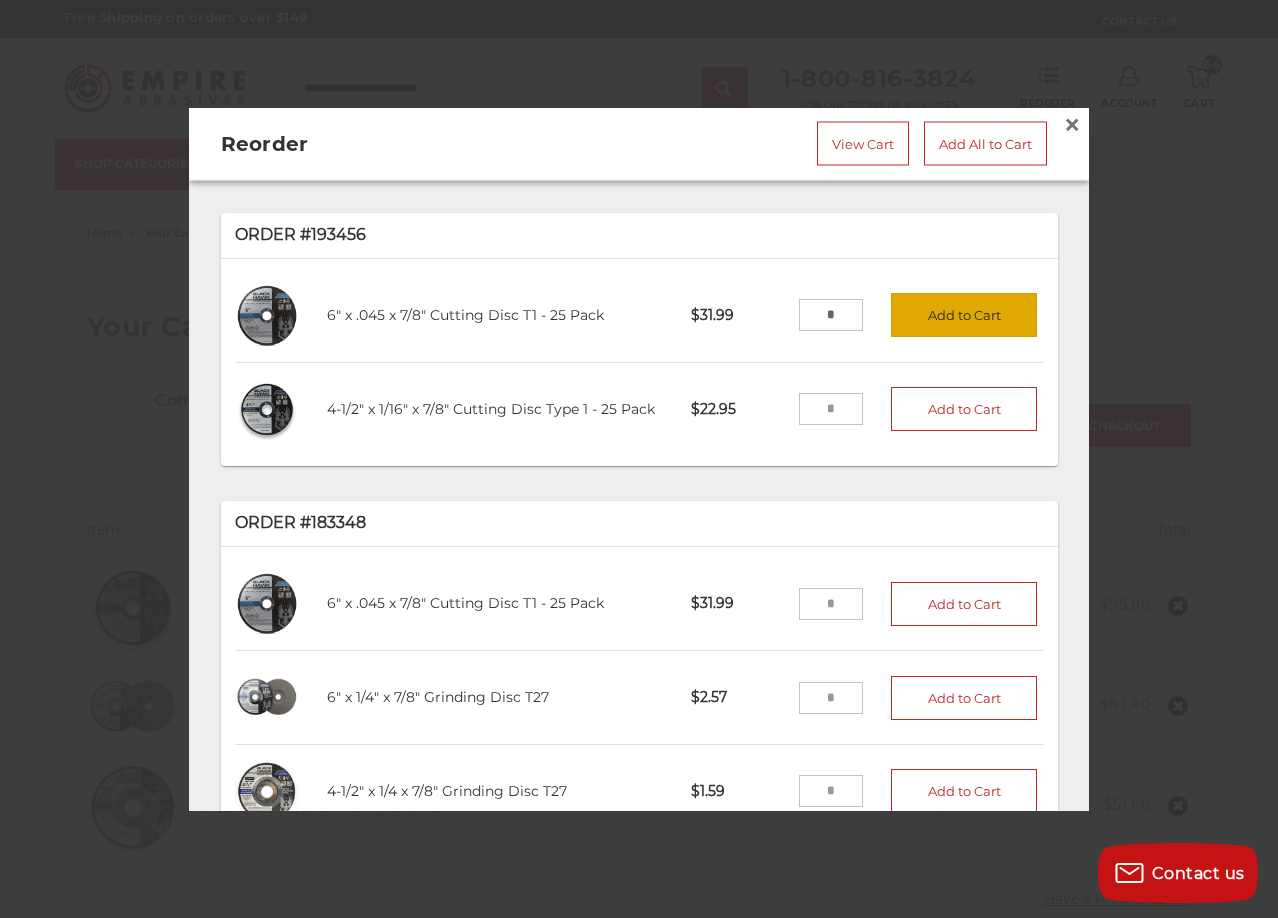 click on "Add to Cart" at bounding box center (964, 315) 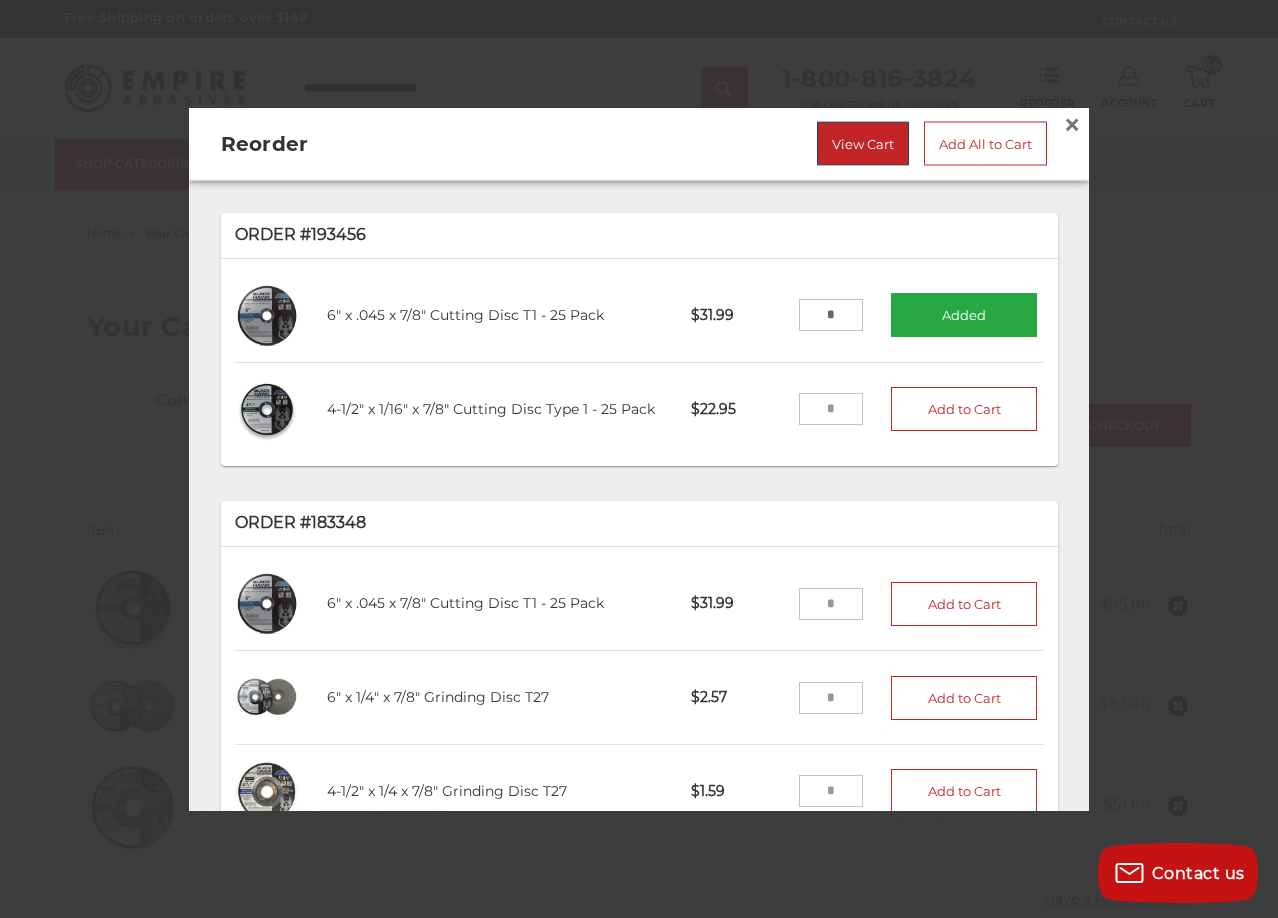 click on "View Cart" at bounding box center [863, 144] 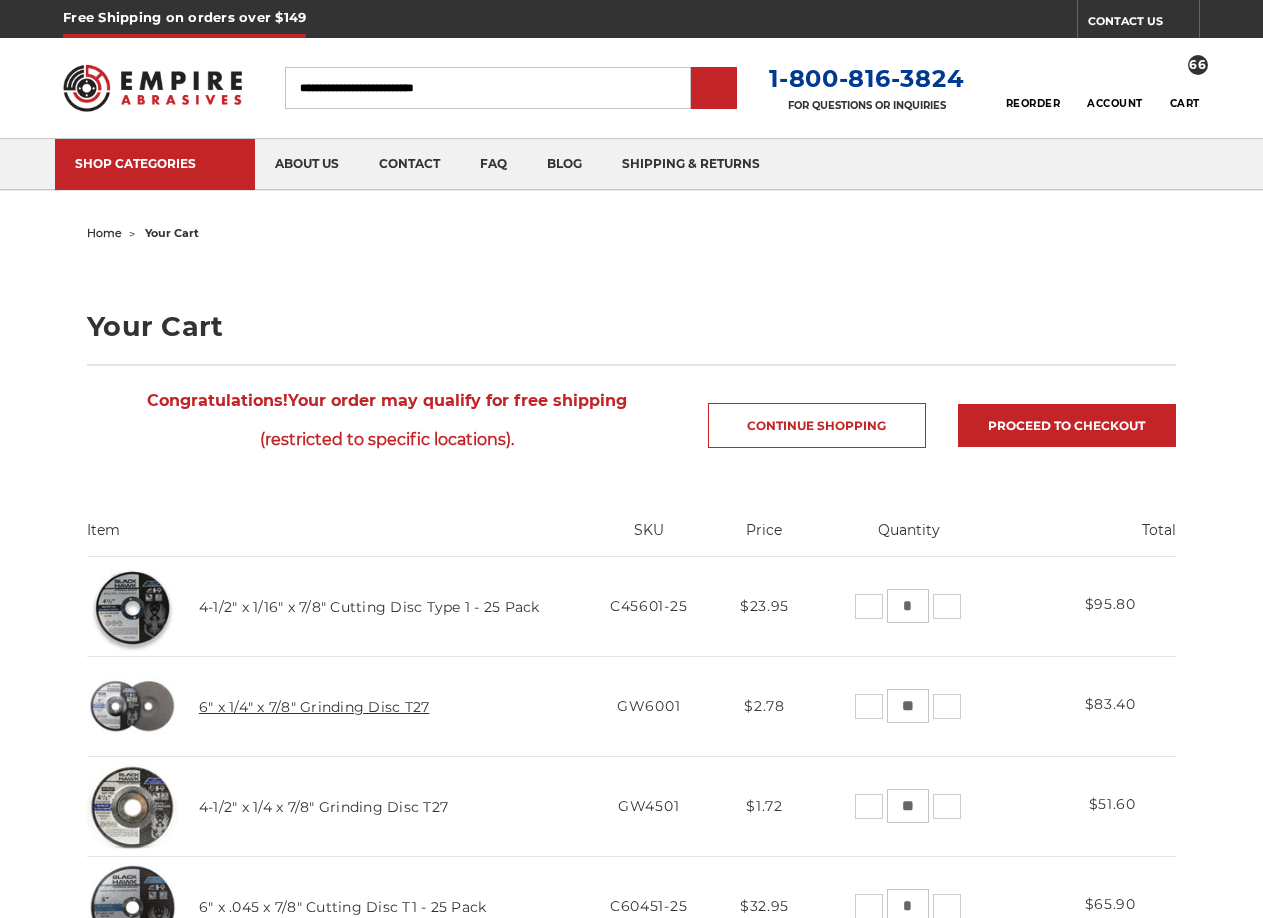 scroll, scrollTop: 133, scrollLeft: 0, axis: vertical 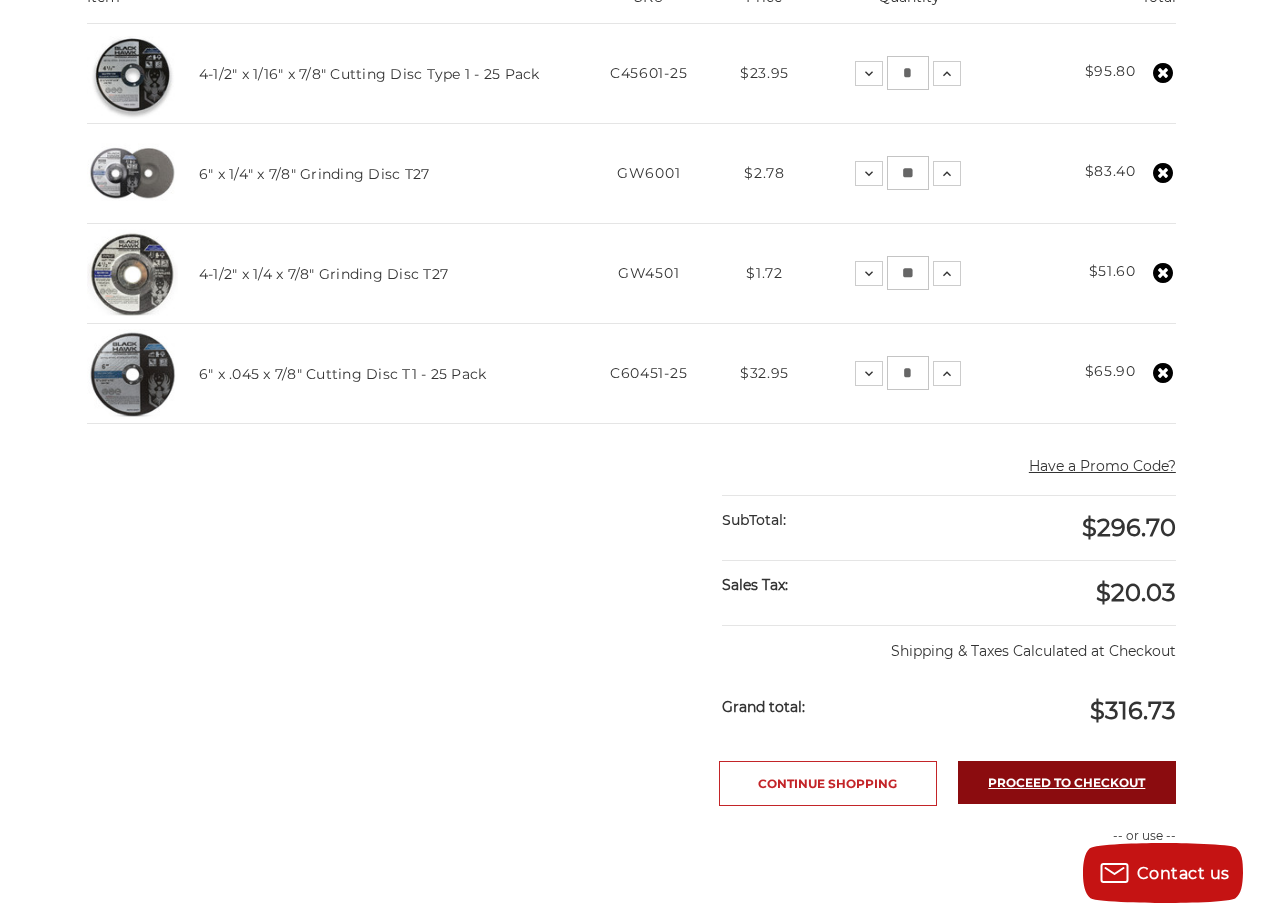 click on "Proceed to checkout" at bounding box center (1067, 782) 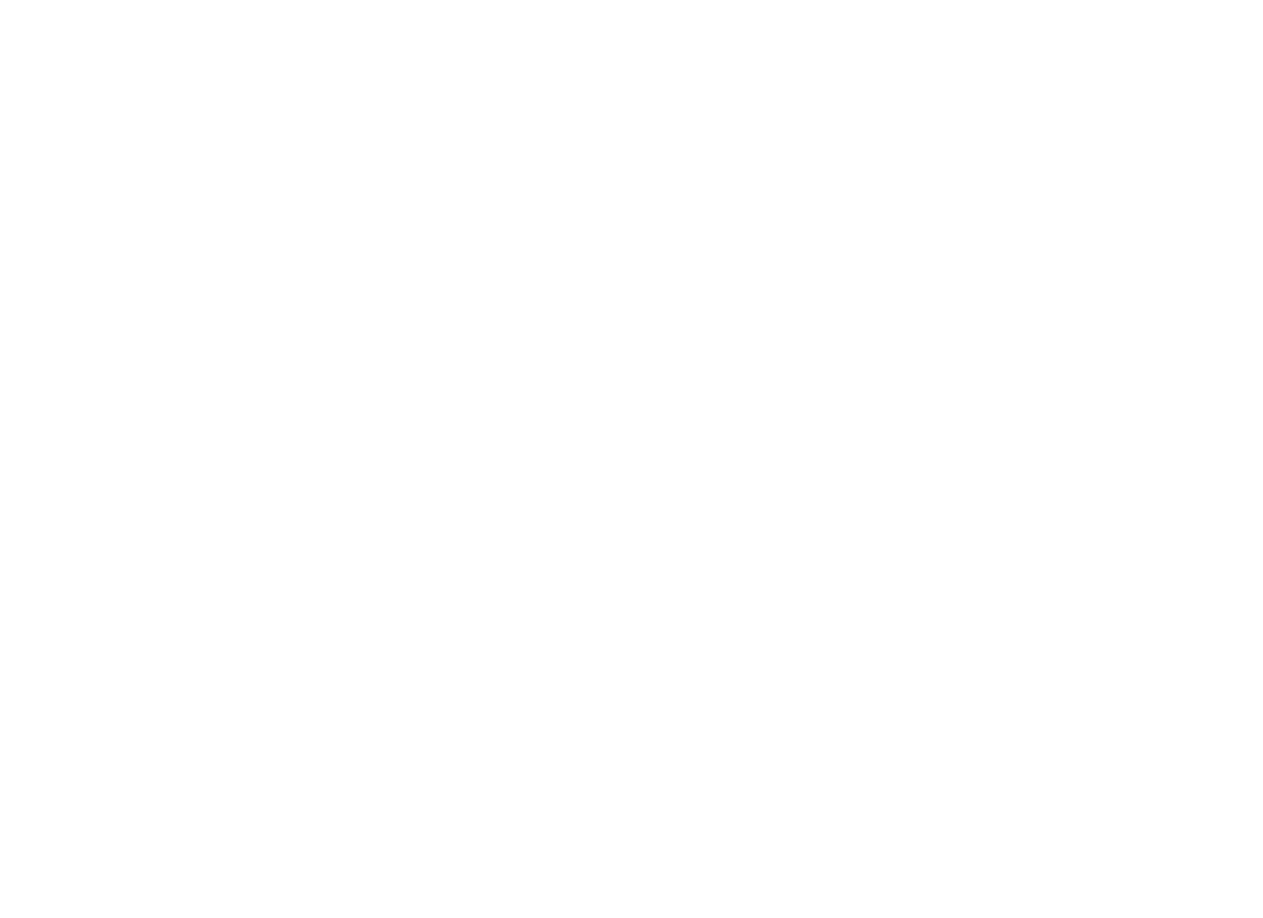 scroll, scrollTop: 0, scrollLeft: 0, axis: both 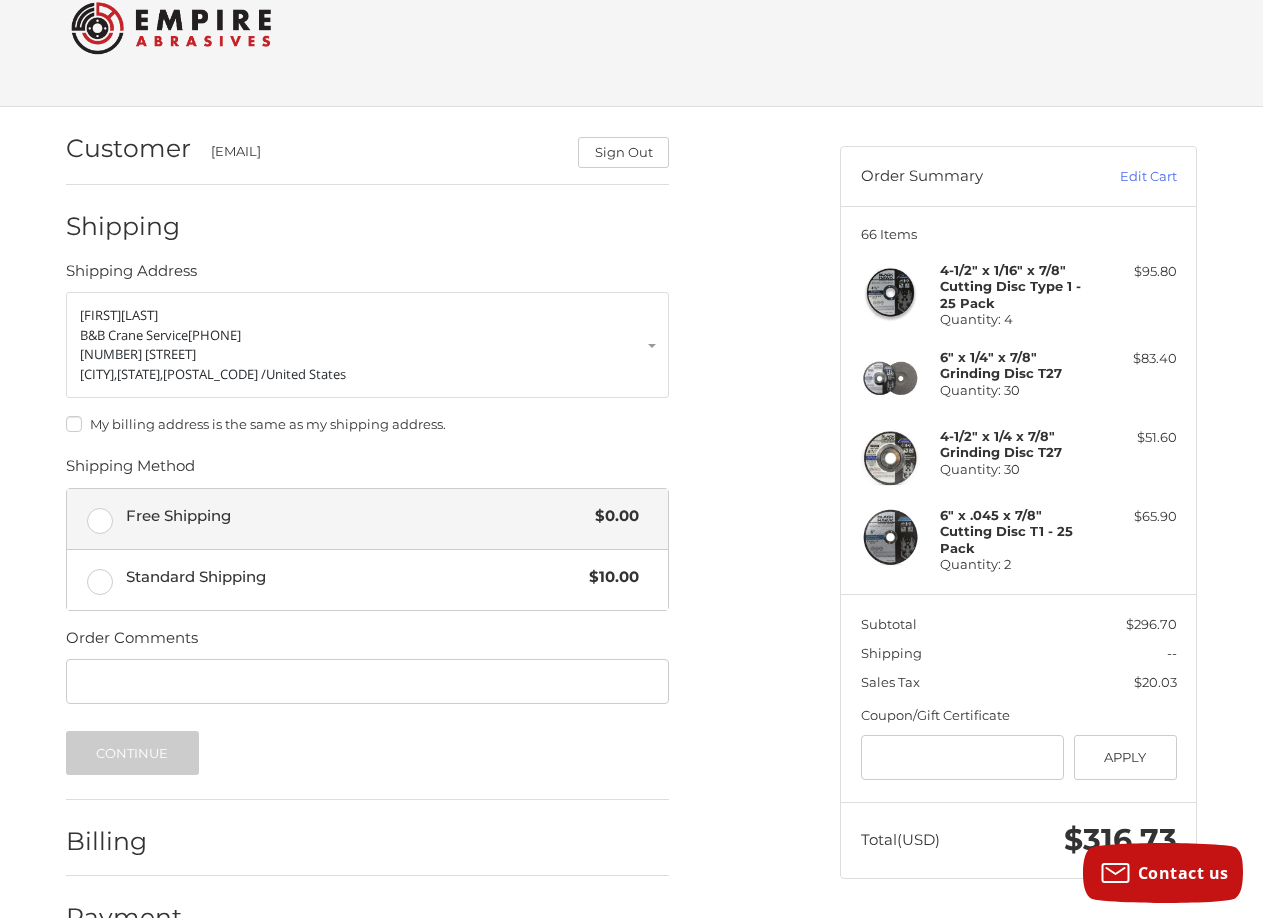 click on "Free Shipping $0.00" at bounding box center [367, 519] 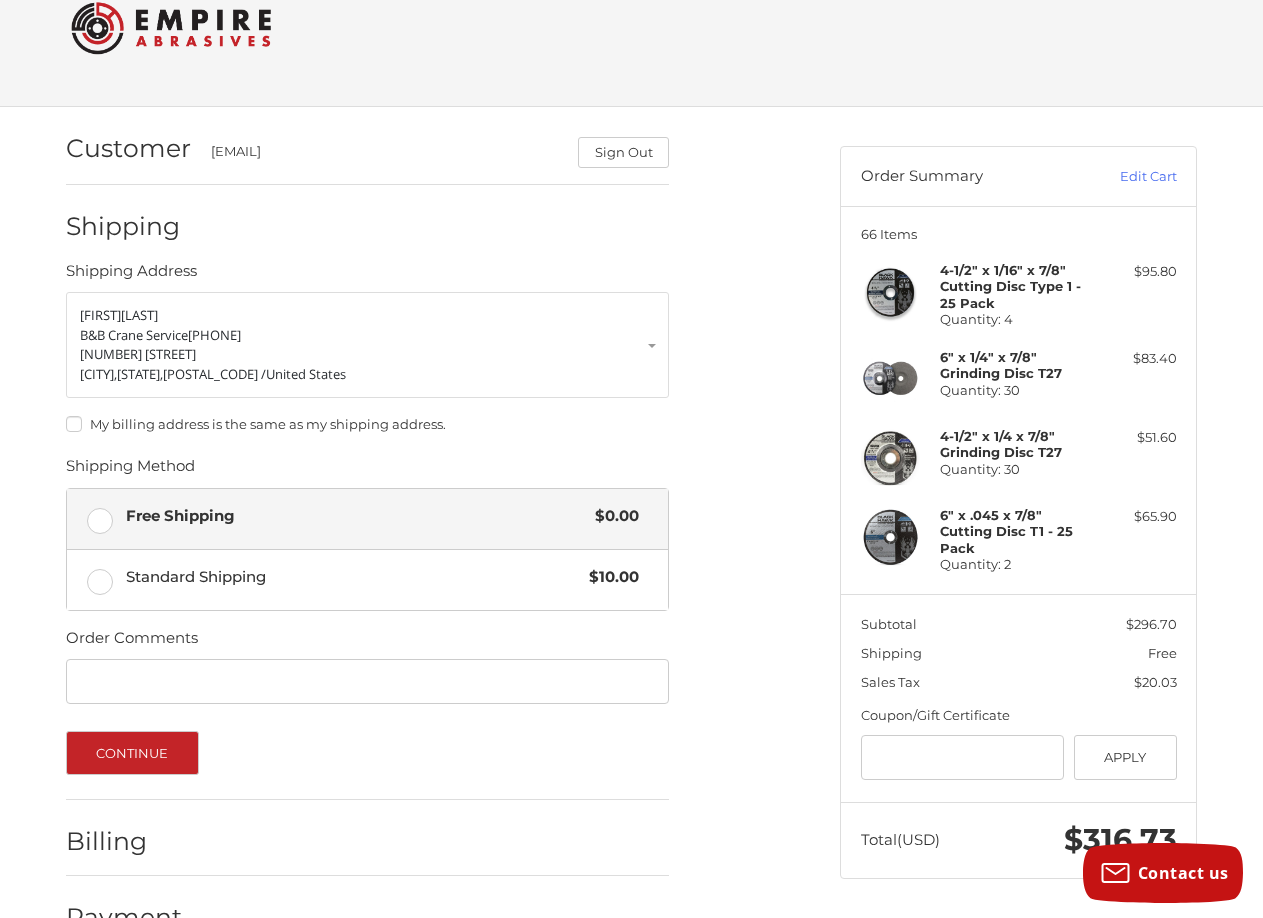 click on "My billing address is the same as my shipping address." at bounding box center (367, 424) 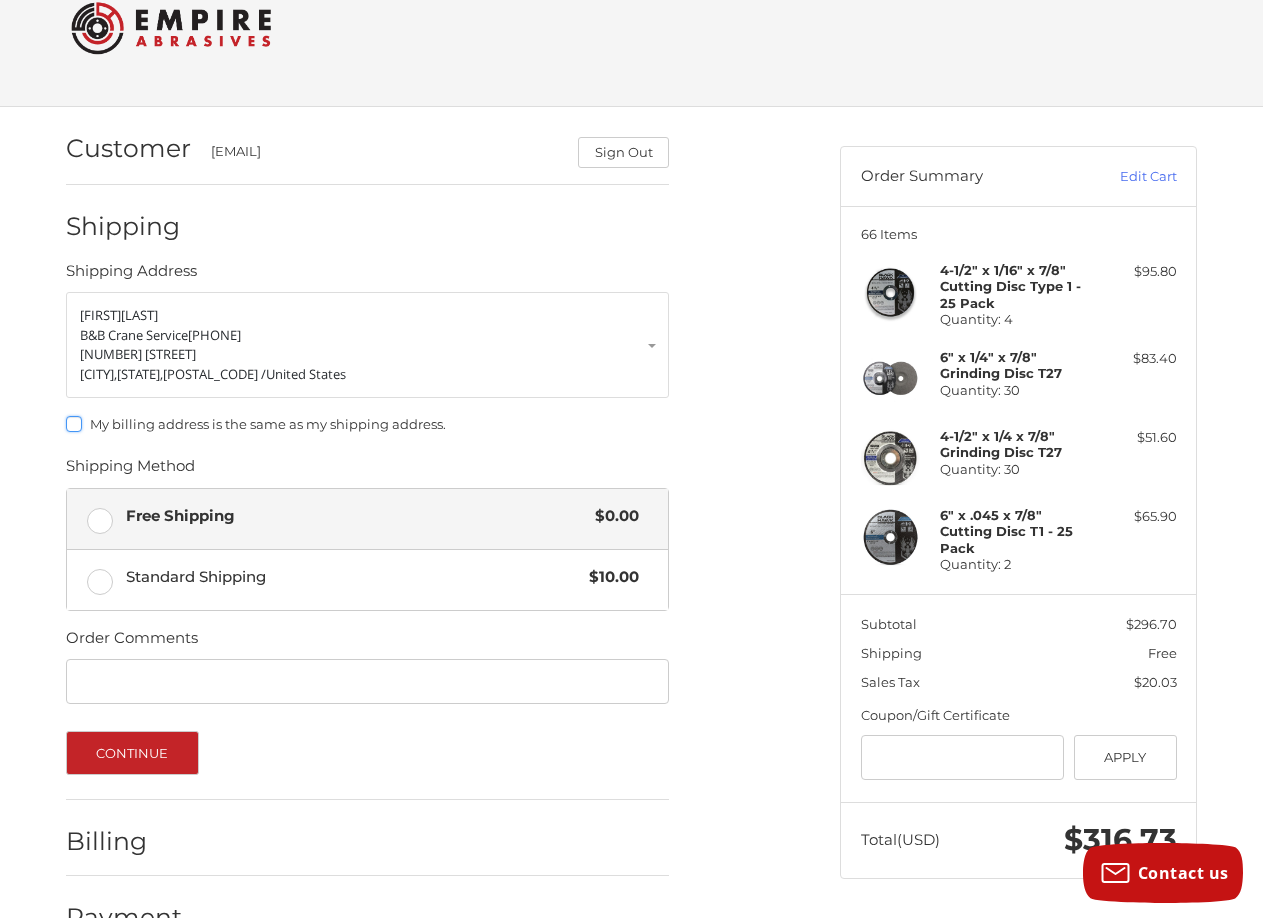 scroll, scrollTop: 103, scrollLeft: 0, axis: vertical 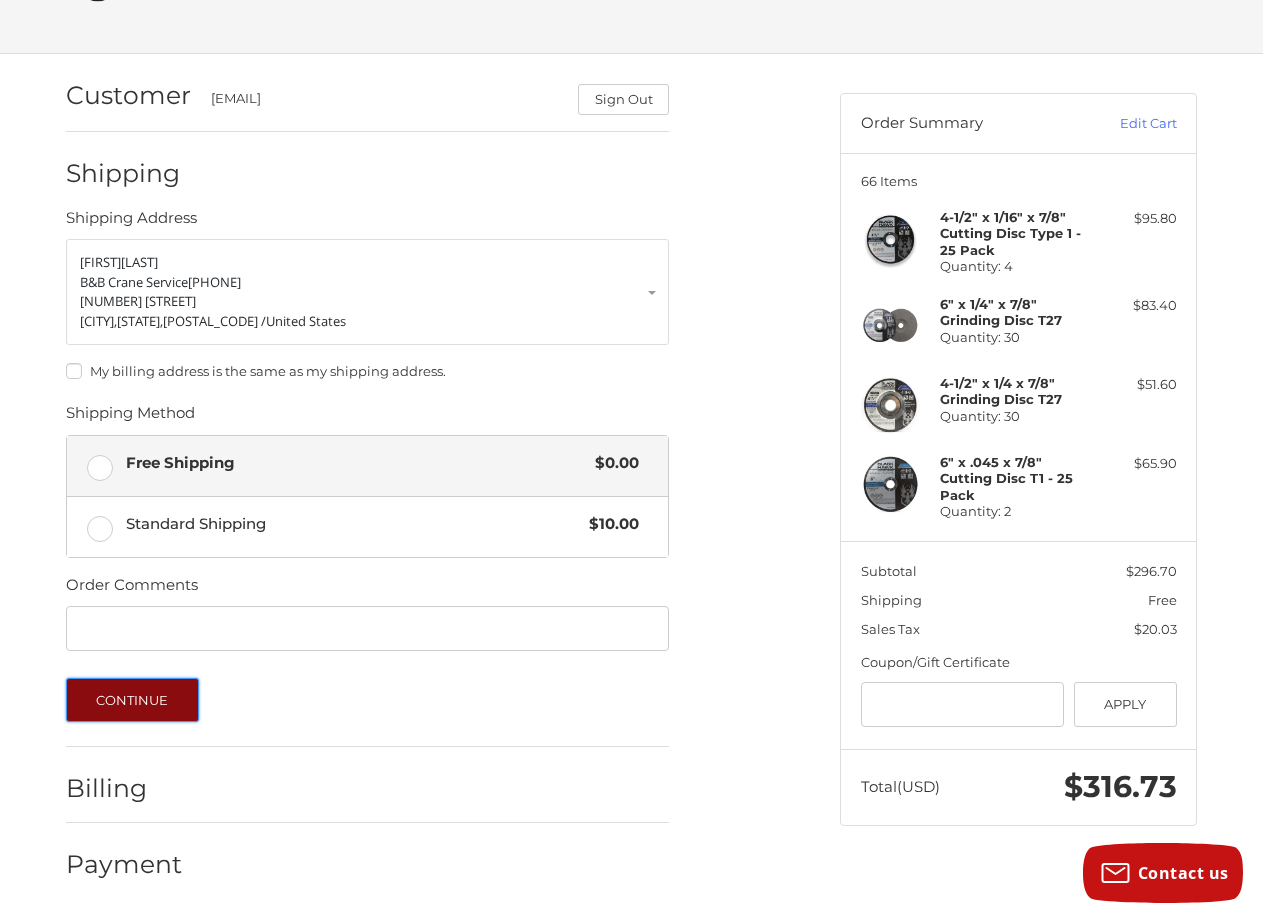 click on "Continue" at bounding box center [132, 700] 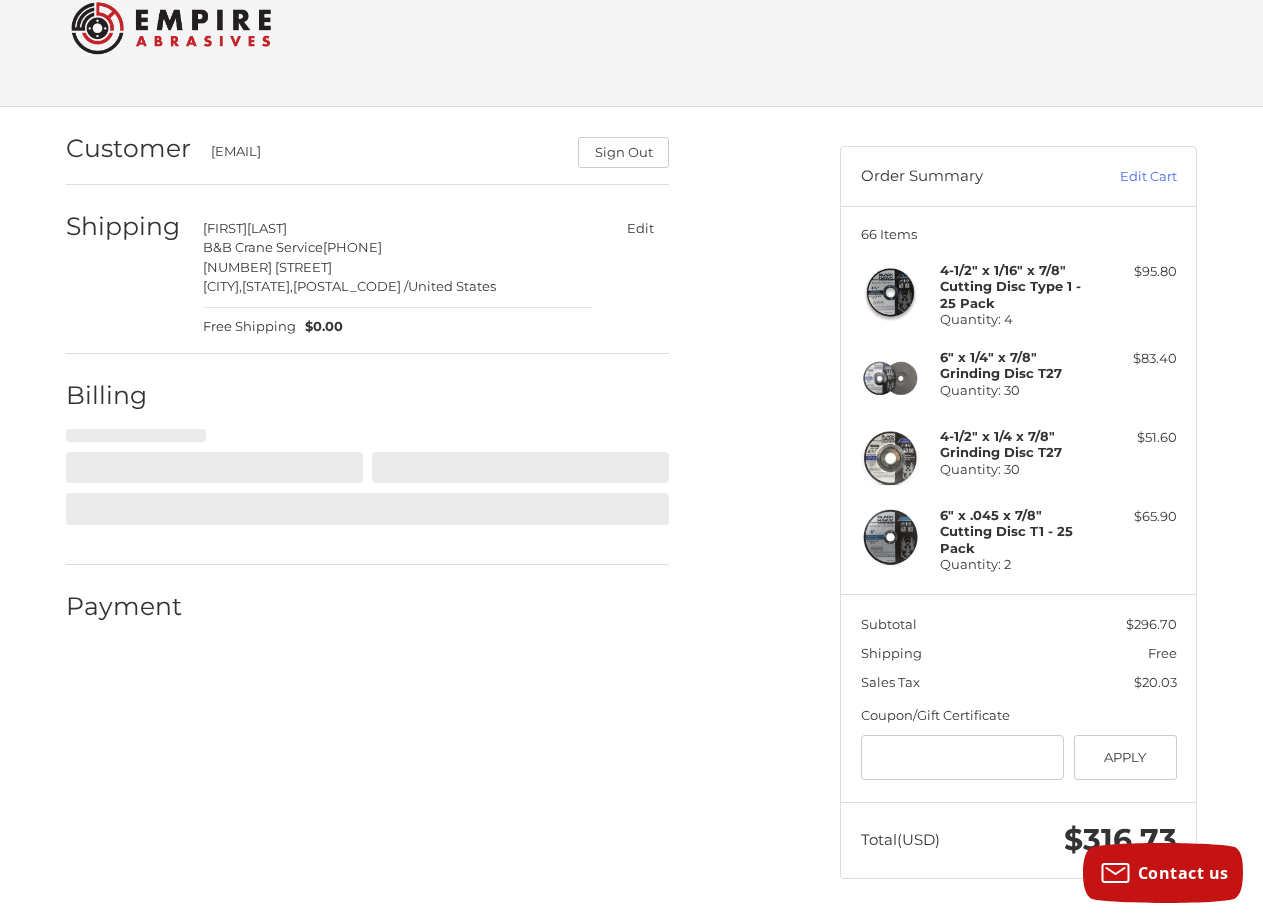 select on "**" 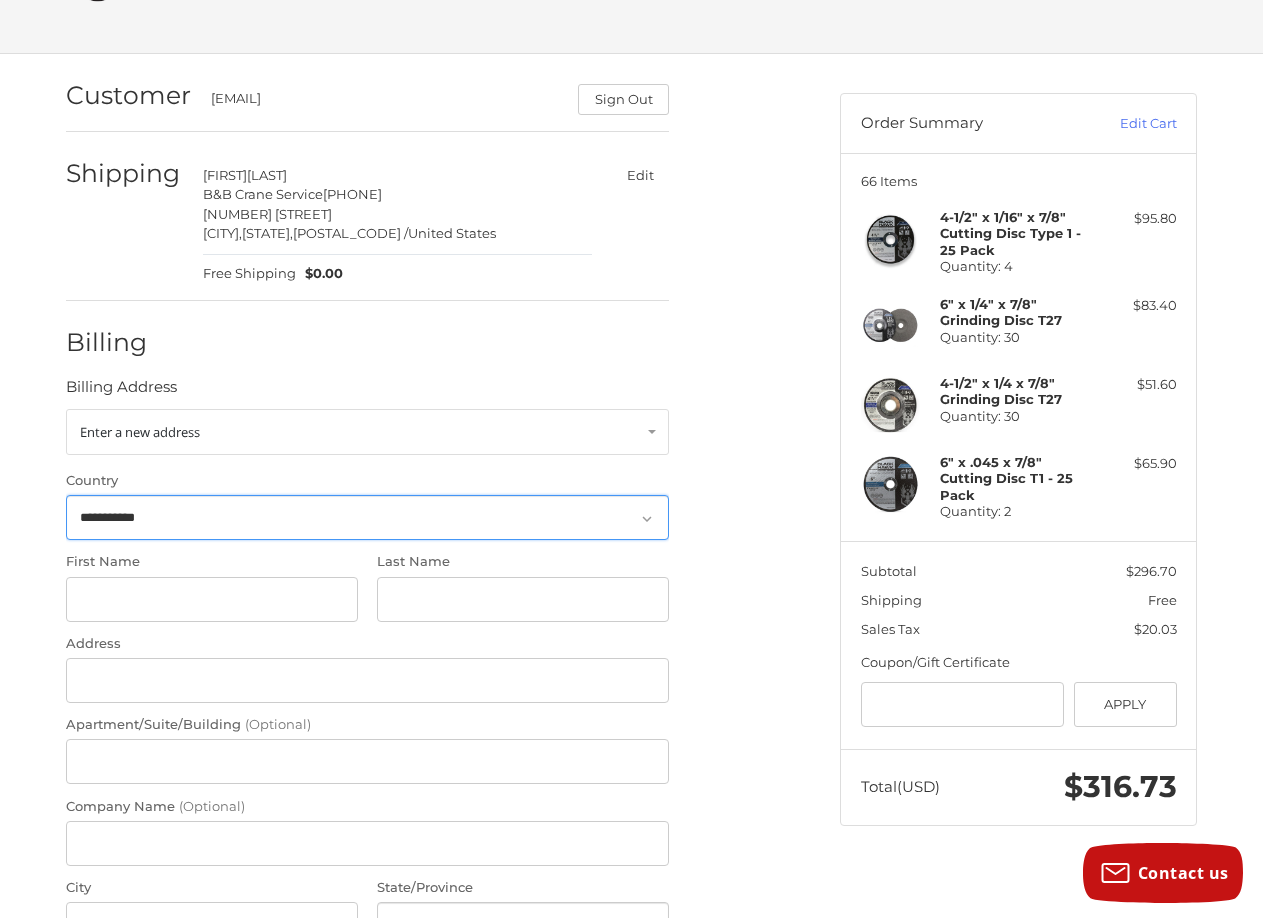 scroll, scrollTop: 220, scrollLeft: 0, axis: vertical 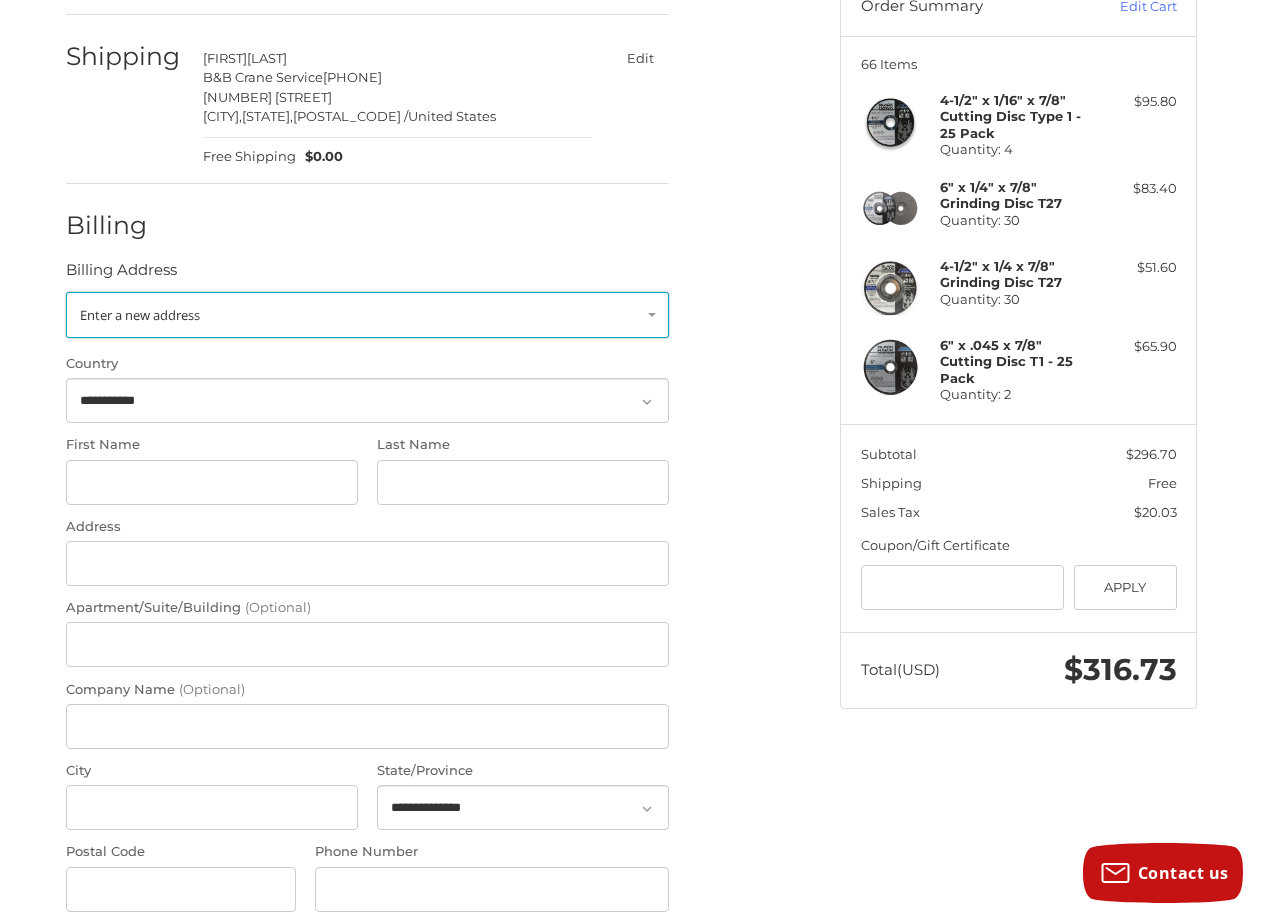 click on "Enter a new address" at bounding box center (140, 315) 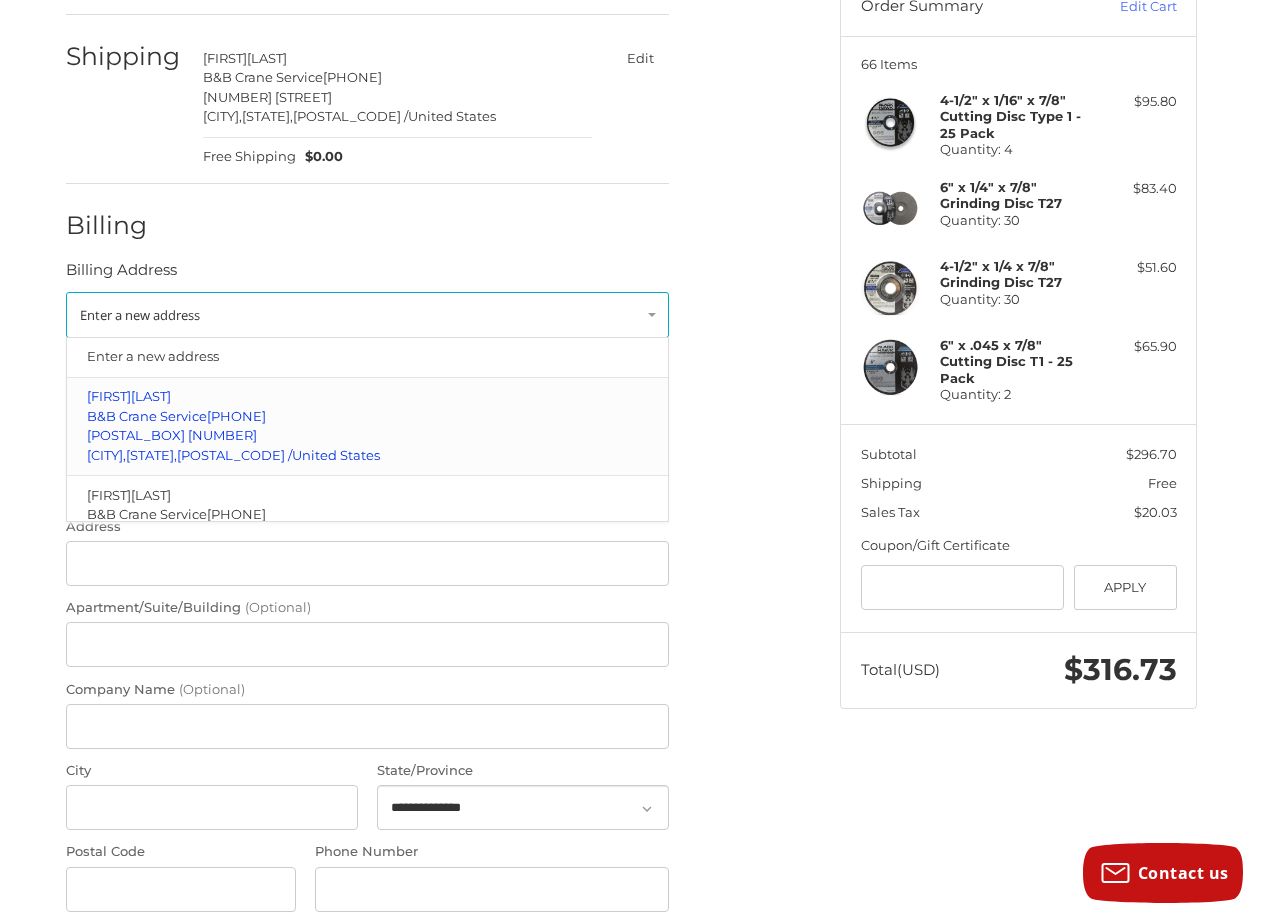click on "Megan  Powell" at bounding box center [368, 397] 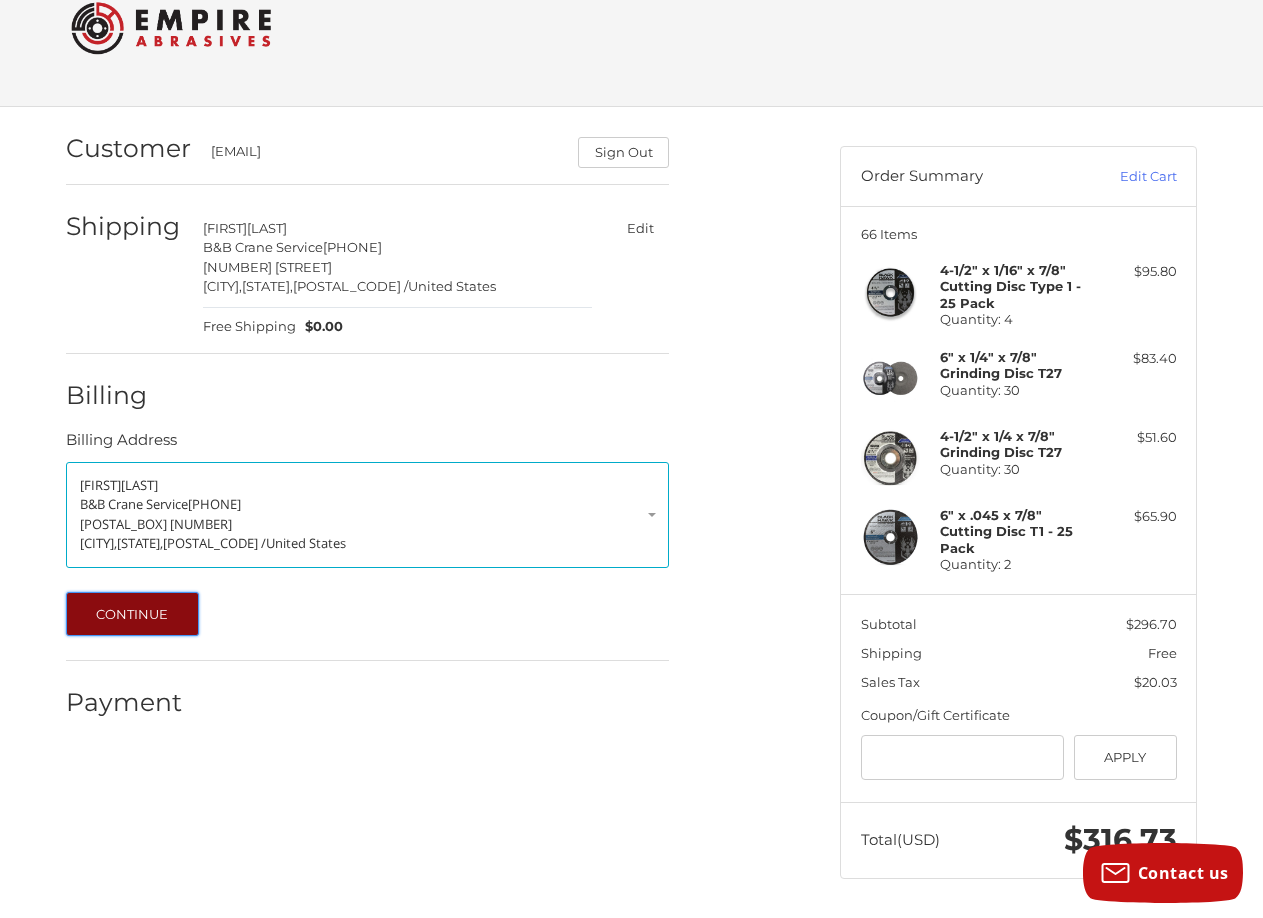 click on "Continue" at bounding box center [132, 614] 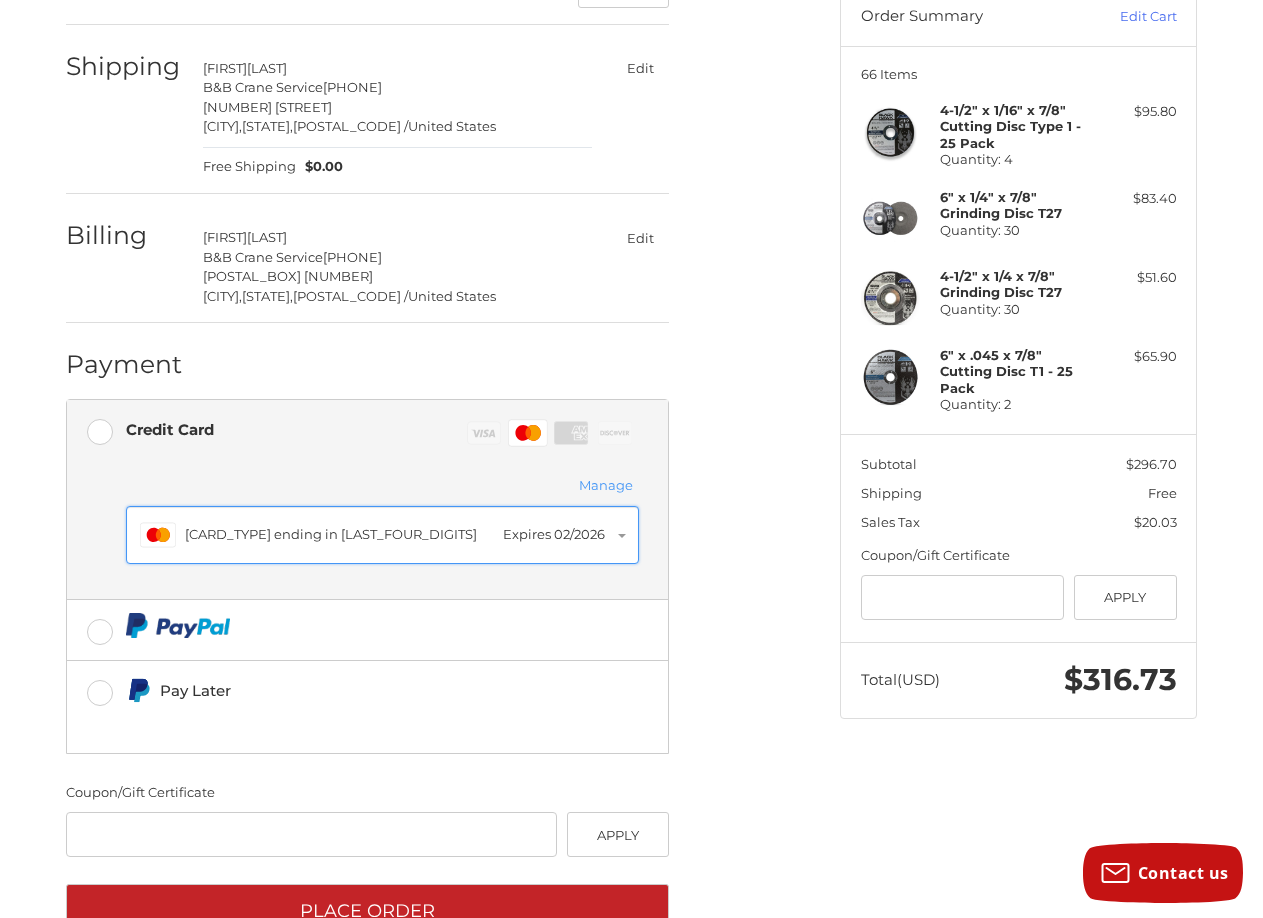 scroll, scrollTop: 275, scrollLeft: 0, axis: vertical 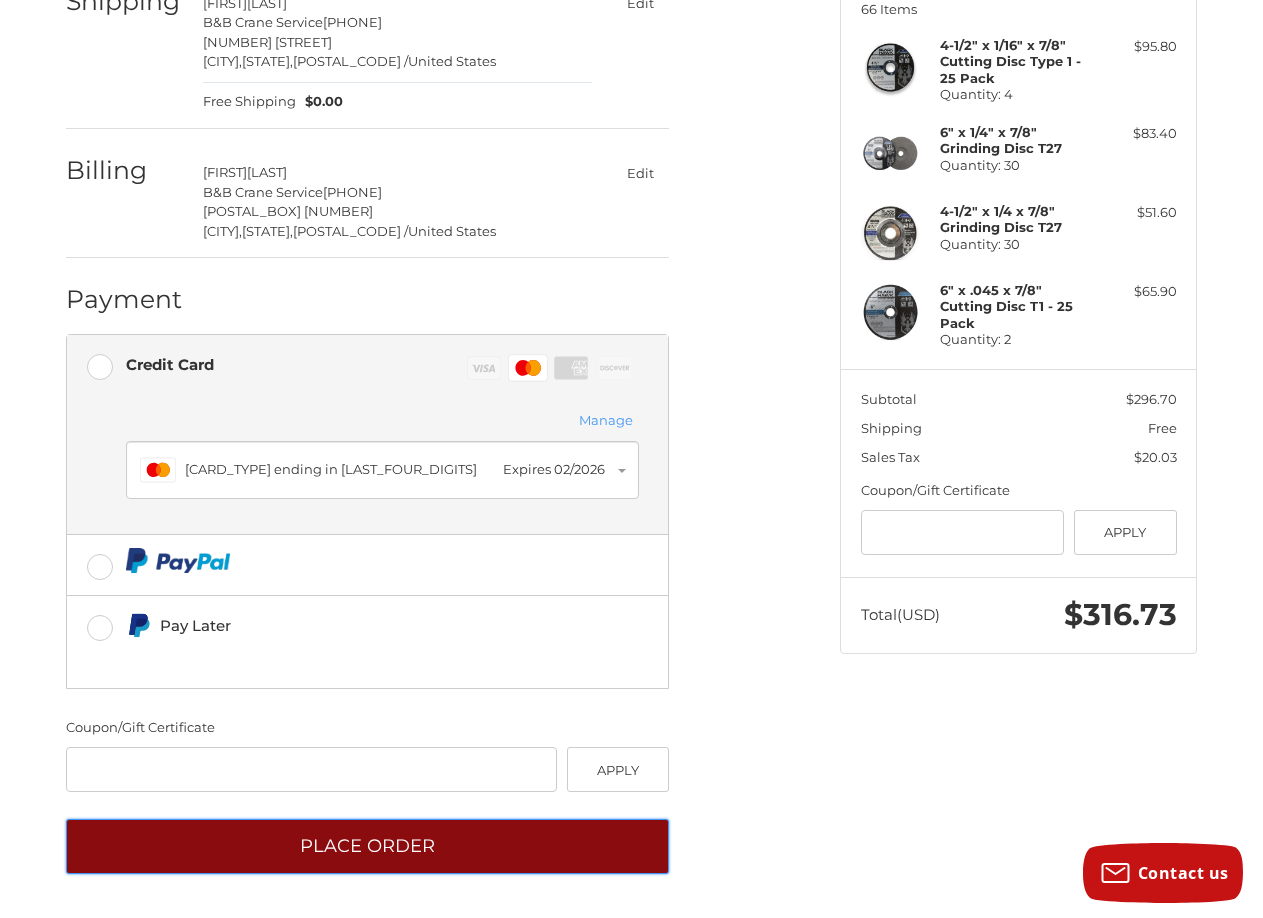 click on "Place Order" at bounding box center (367, 846) 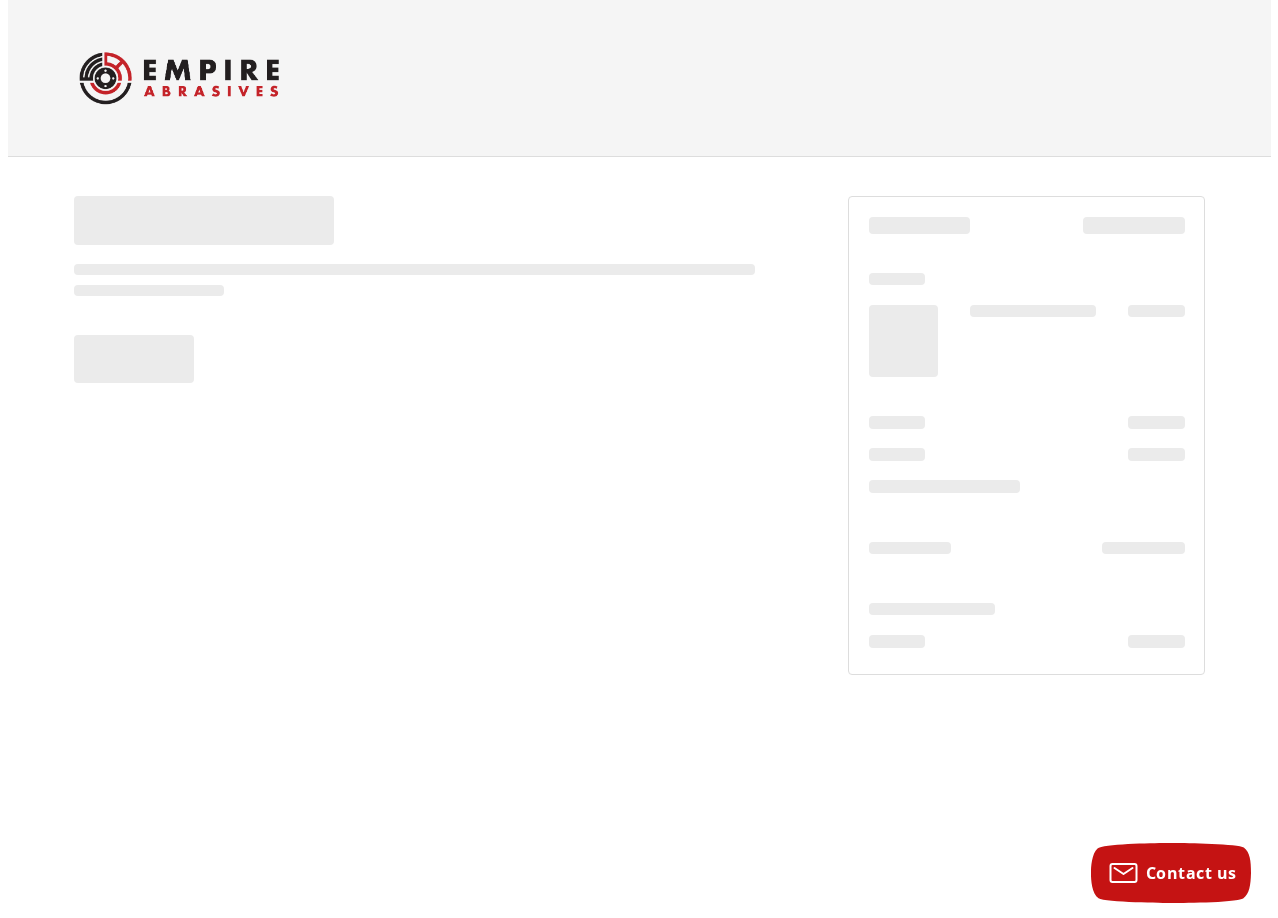 scroll, scrollTop: 0, scrollLeft: 0, axis: both 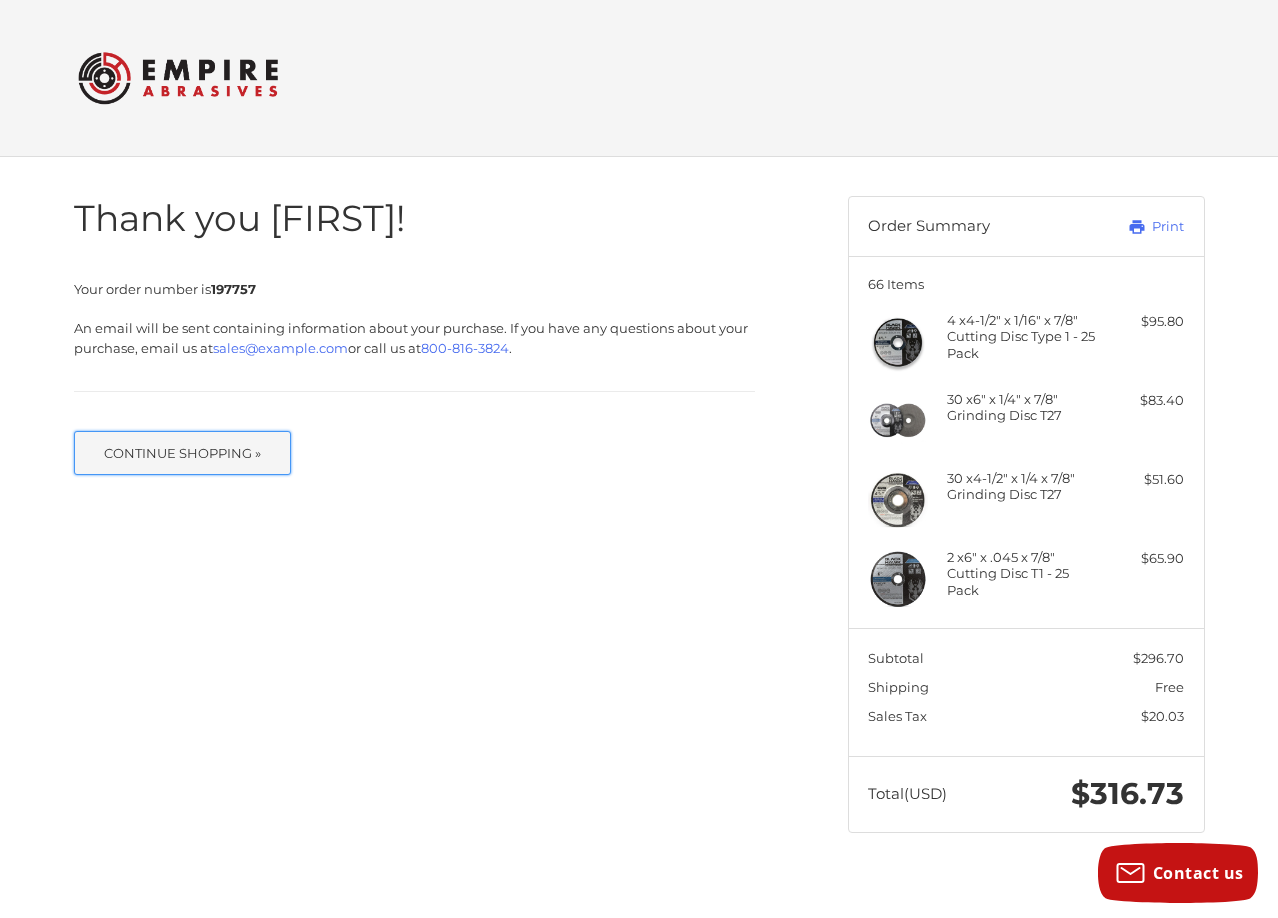 click on "Continue Shopping »" at bounding box center [183, 453] 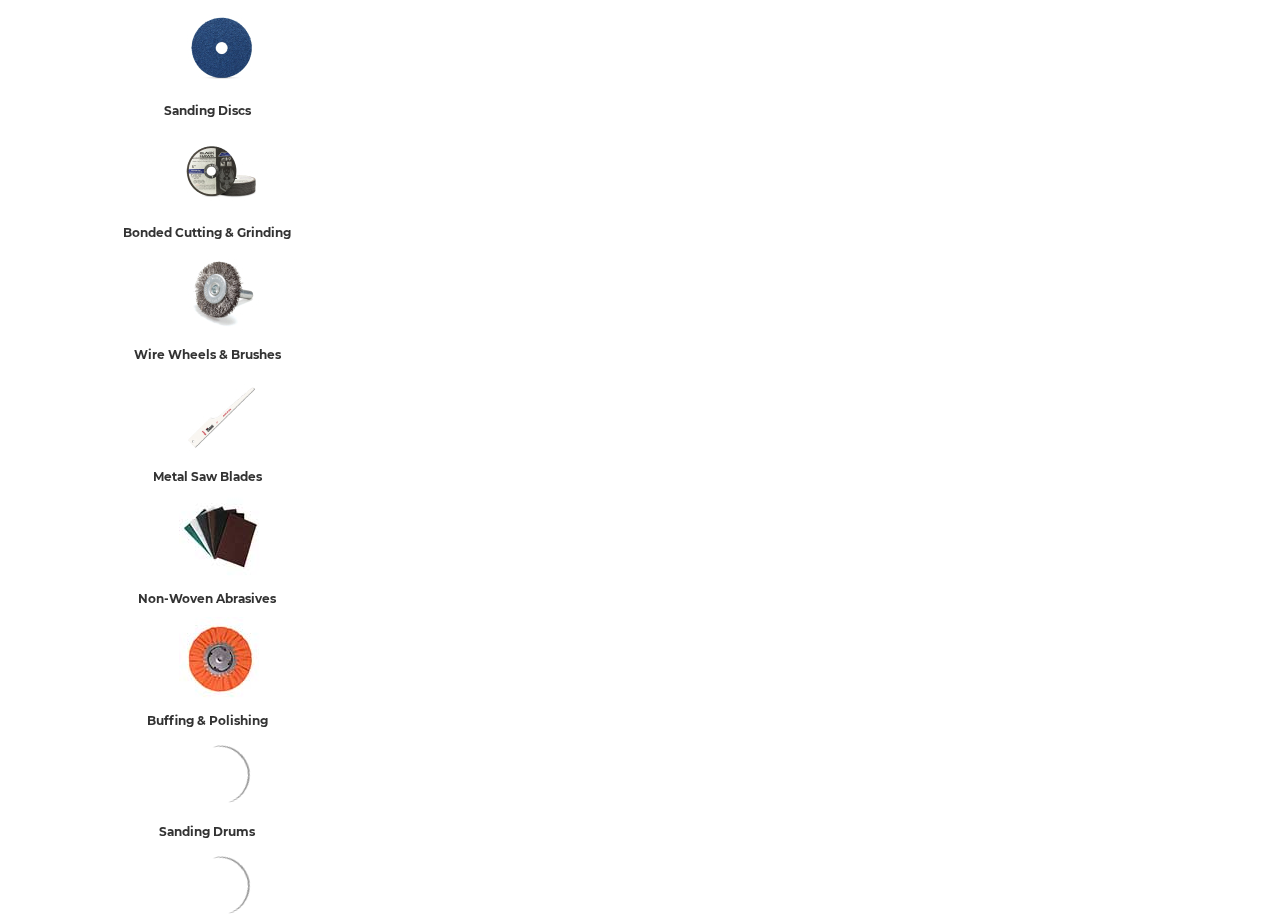 scroll, scrollTop: 0, scrollLeft: 0, axis: both 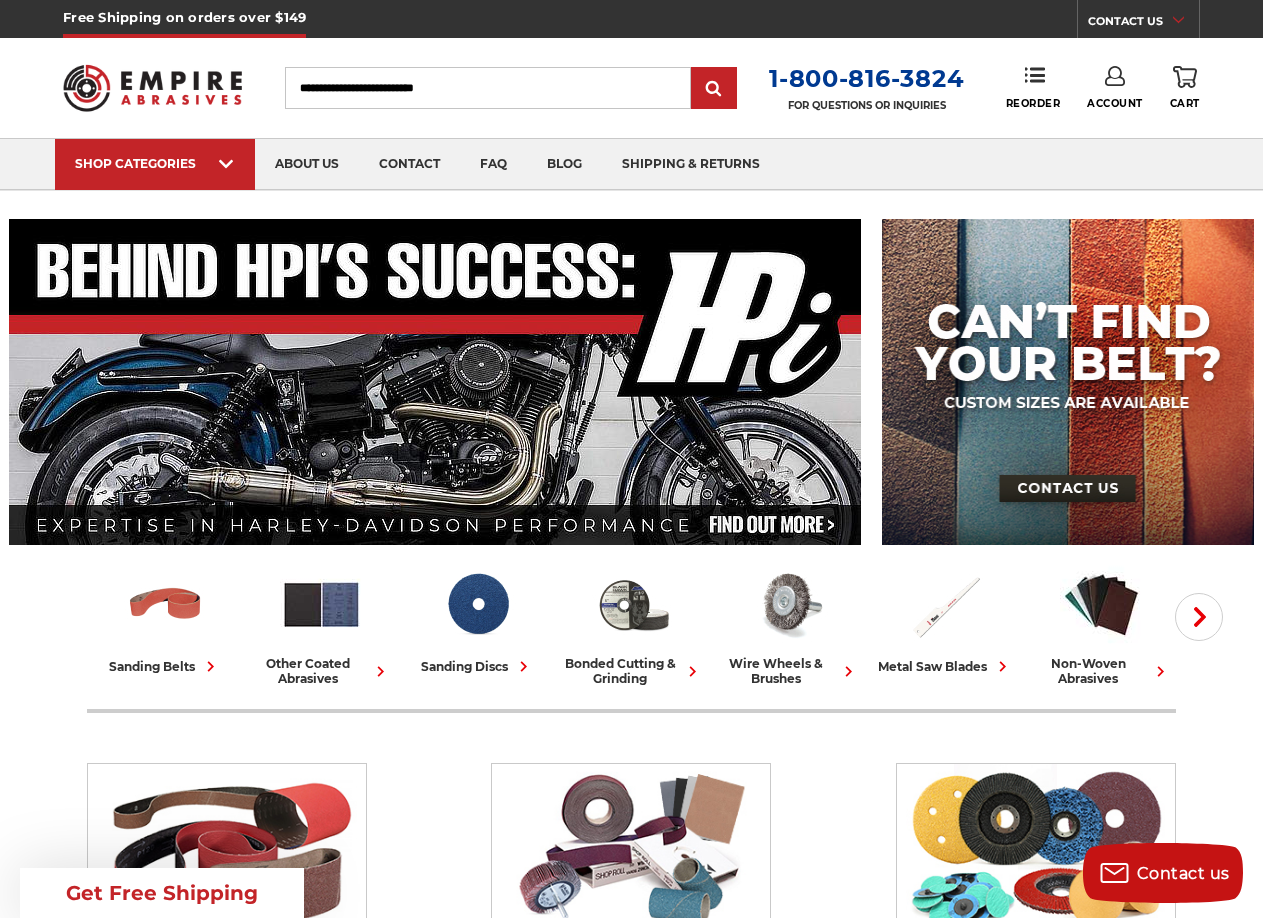 click 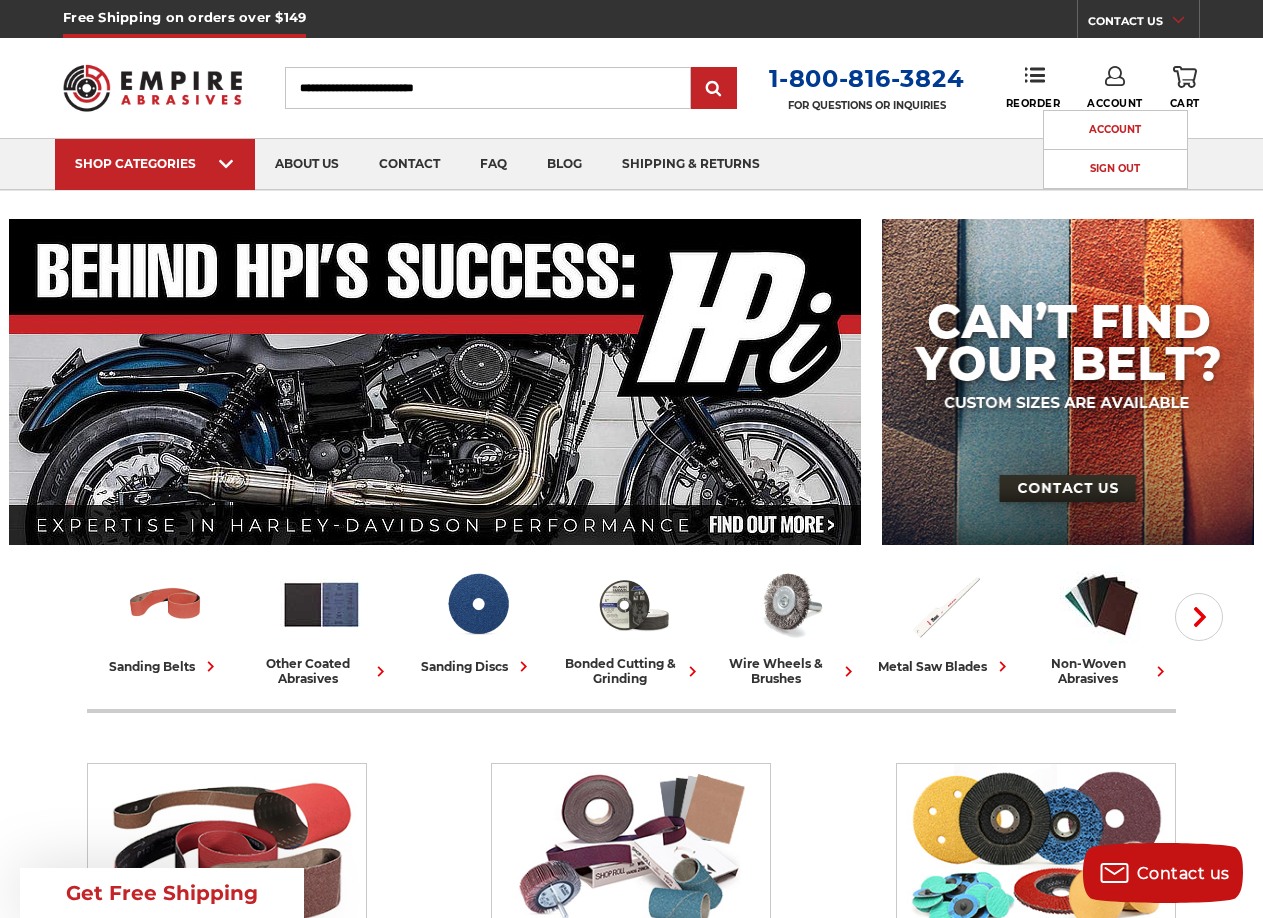 scroll, scrollTop: 0, scrollLeft: 0, axis: both 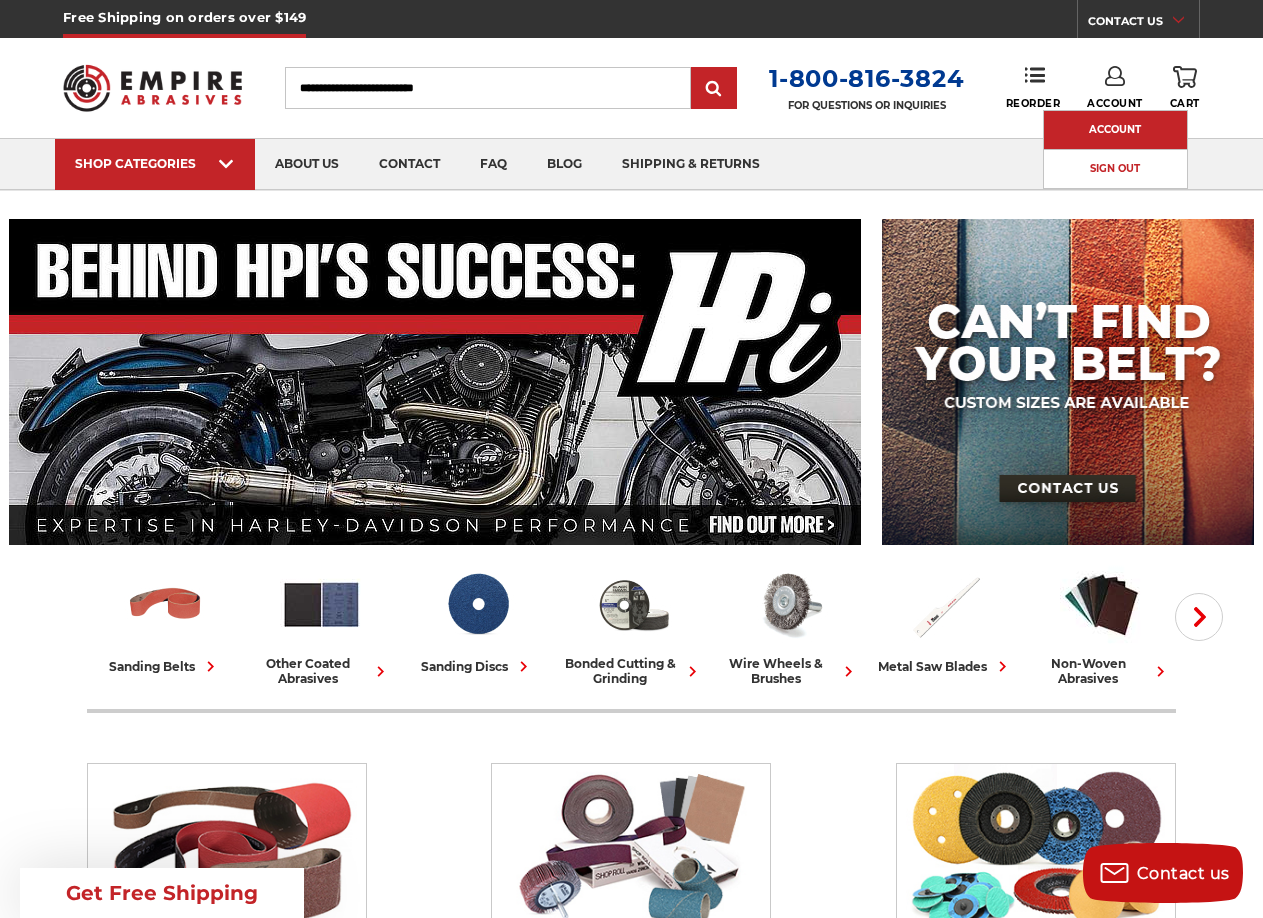click on "Account" at bounding box center [1115, 130] 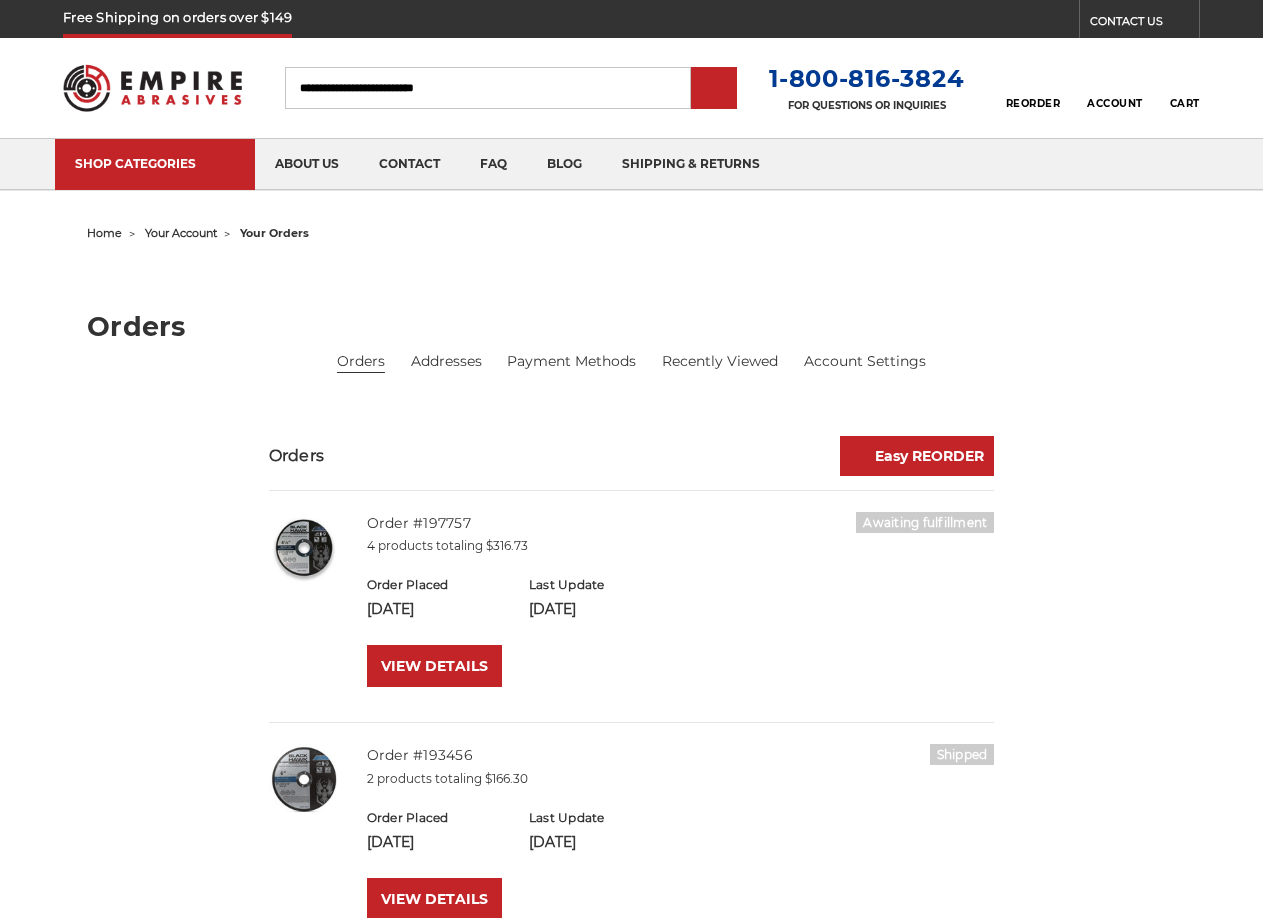 scroll, scrollTop: 0, scrollLeft: 0, axis: both 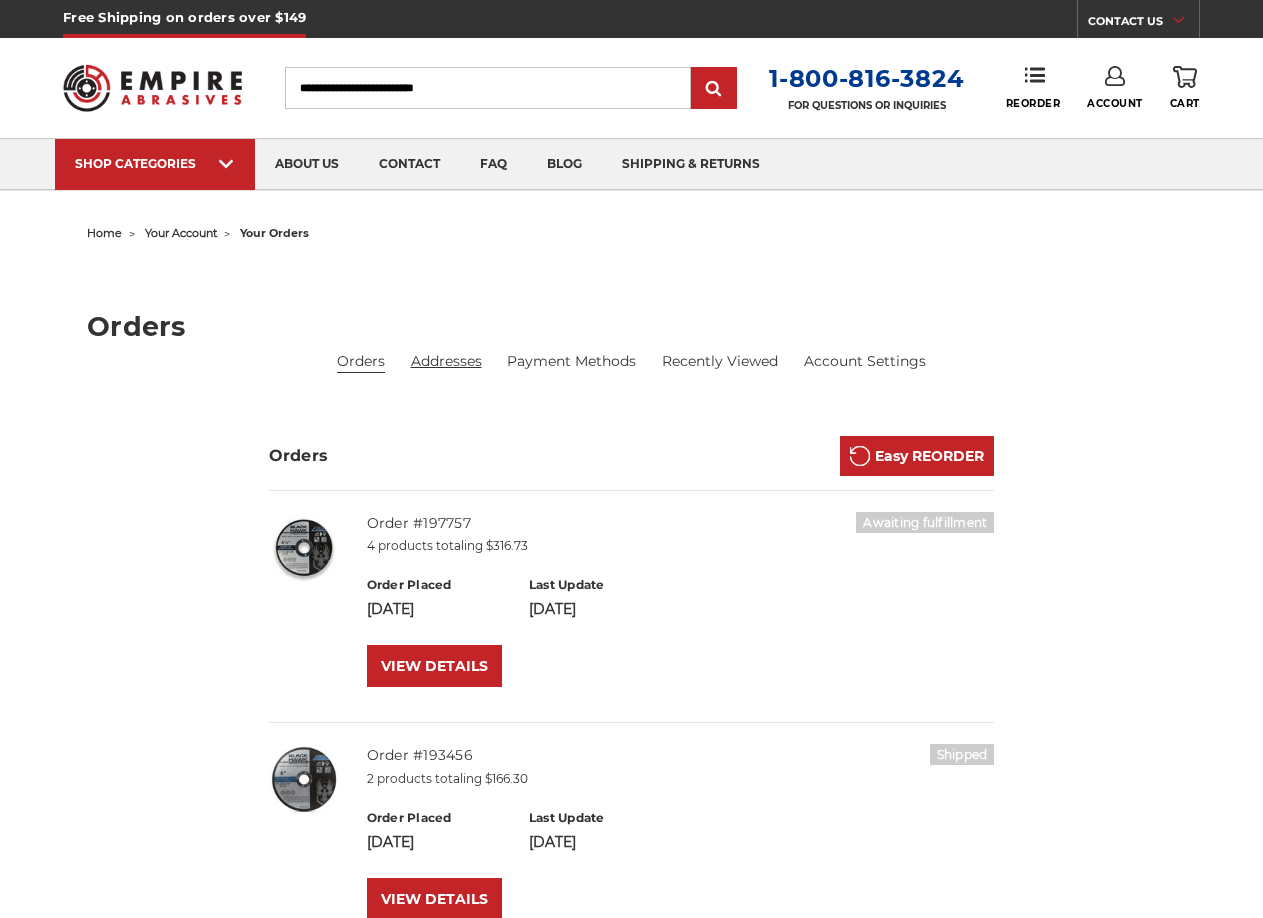click on "Addresses" at bounding box center (446, 361) 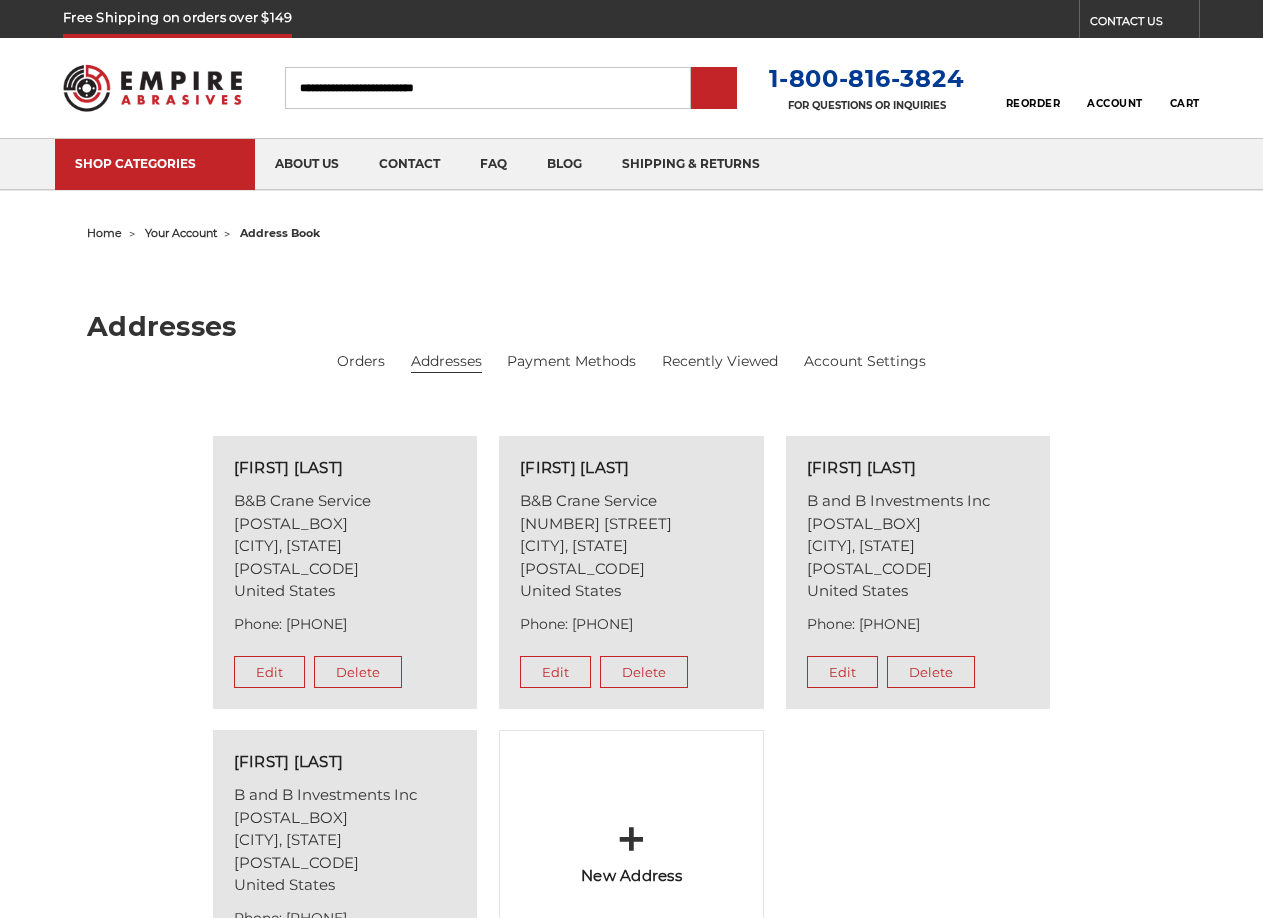 scroll, scrollTop: 0, scrollLeft: 0, axis: both 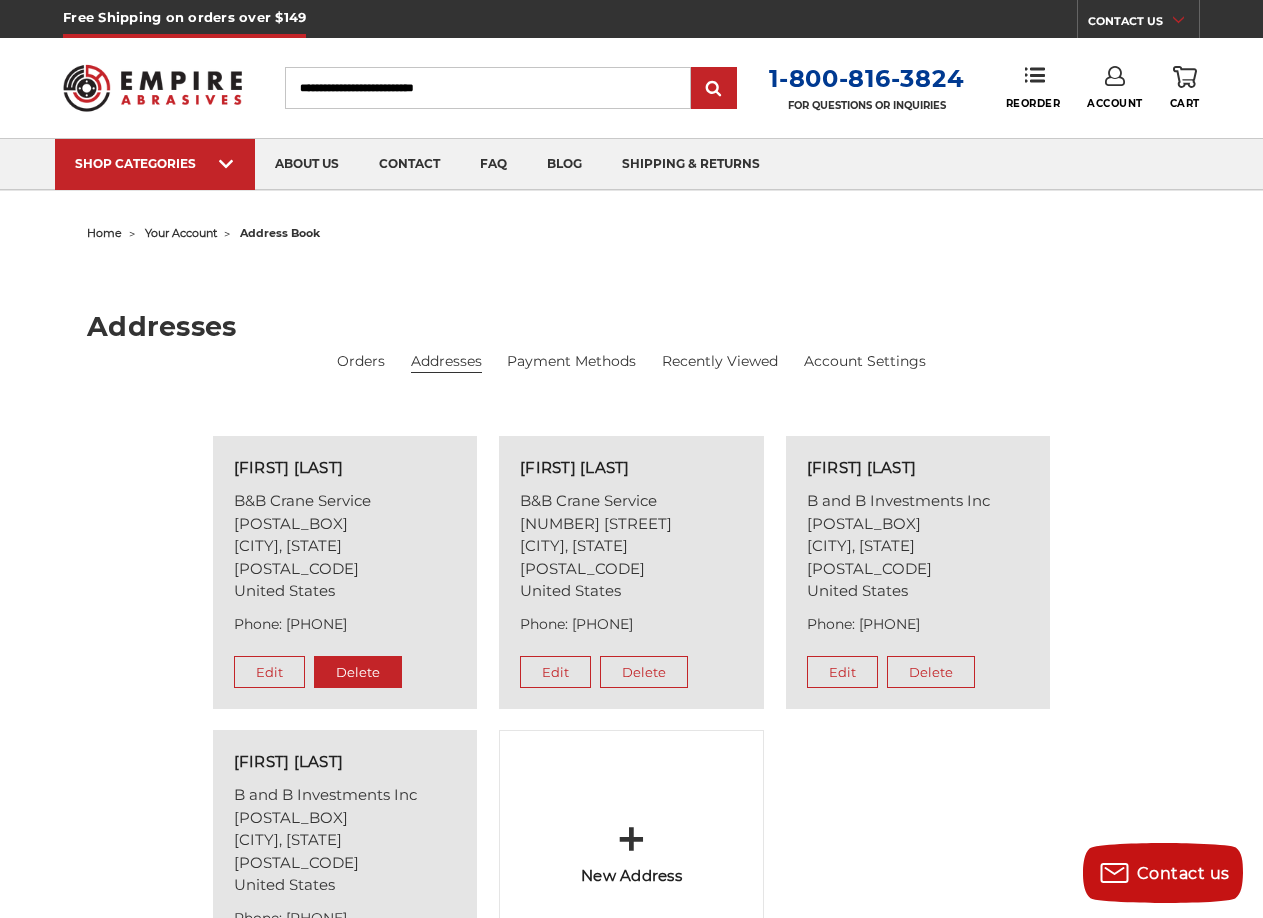 click on "Delete" at bounding box center (358, 672) 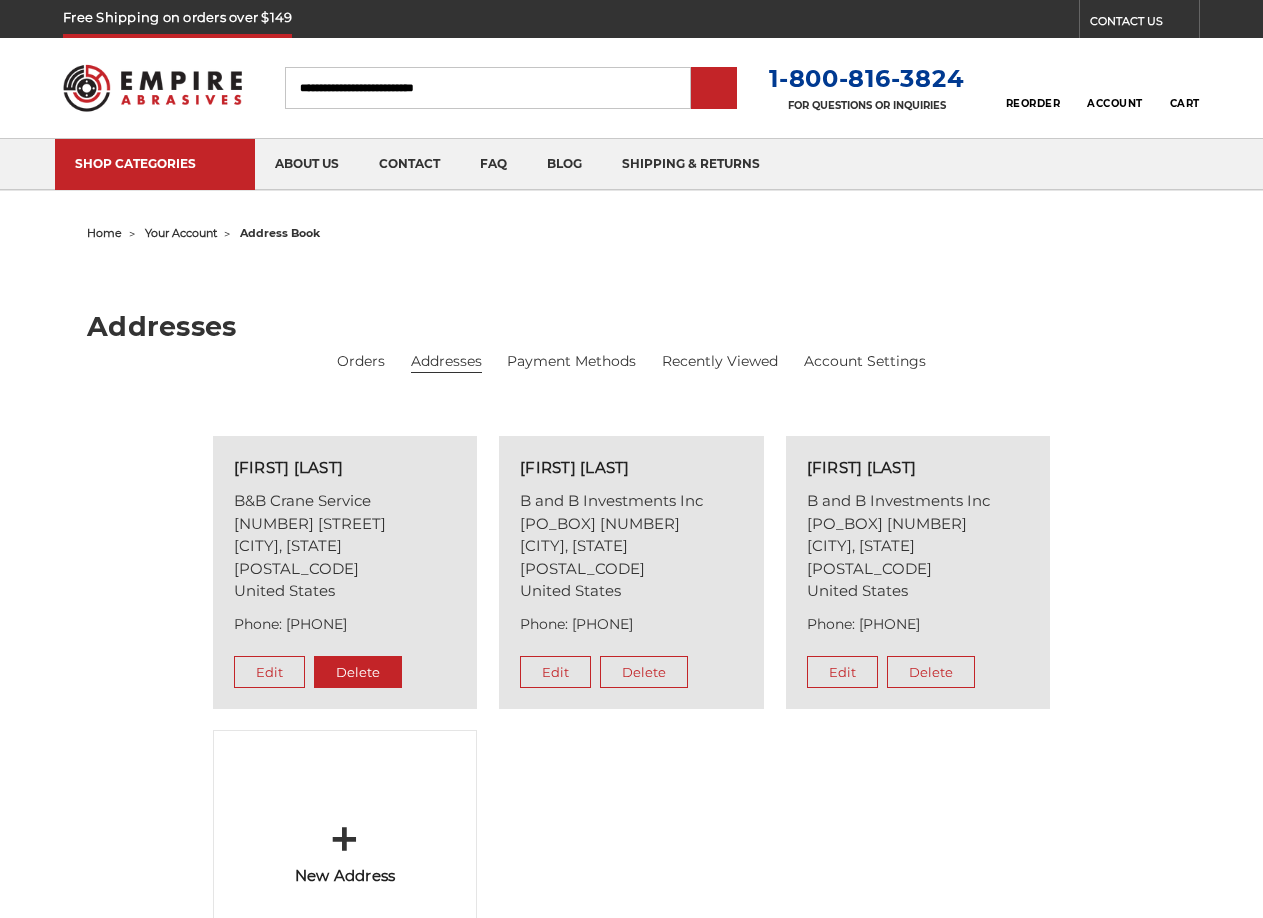 scroll, scrollTop: 0, scrollLeft: 0, axis: both 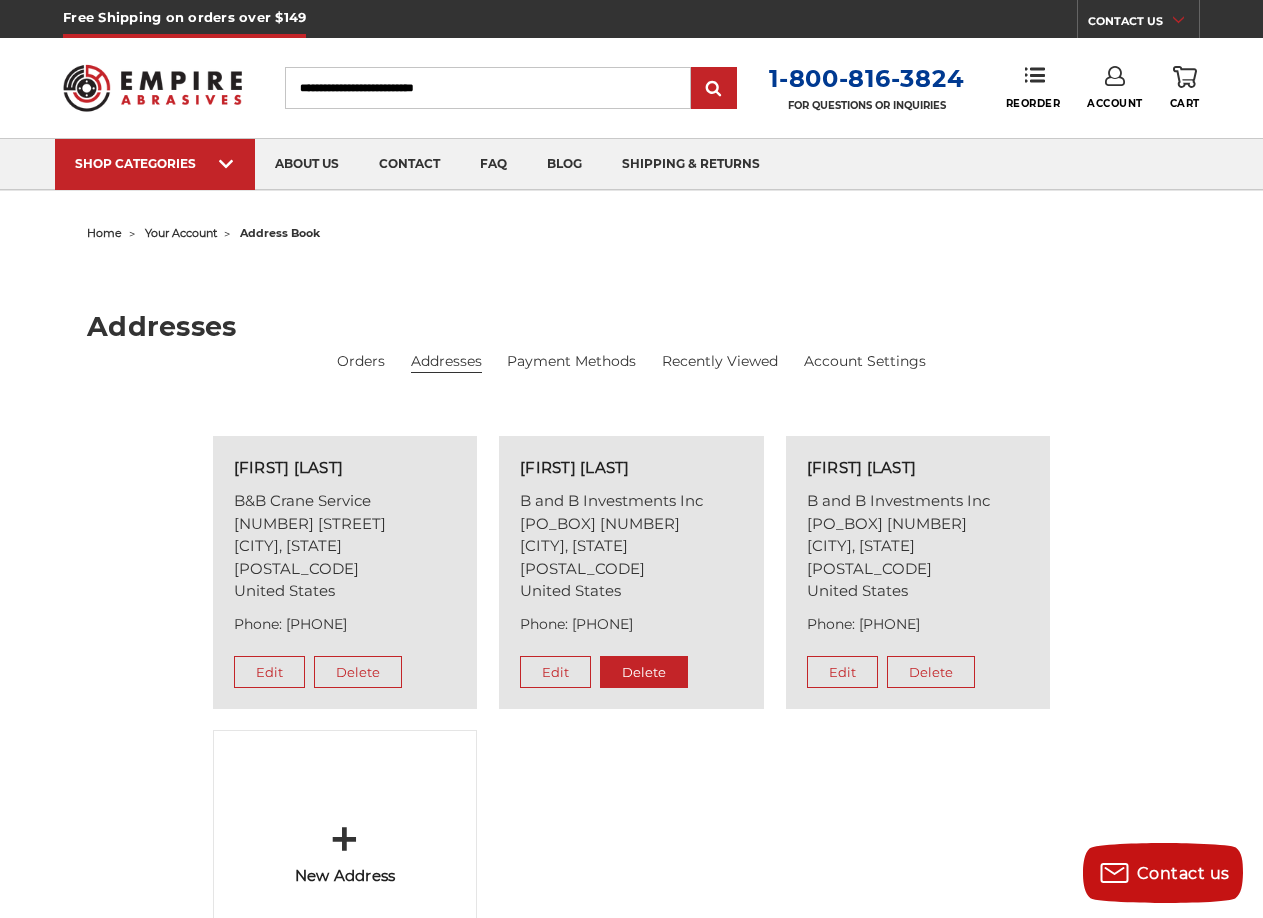 click on "Delete" at bounding box center [644, 672] 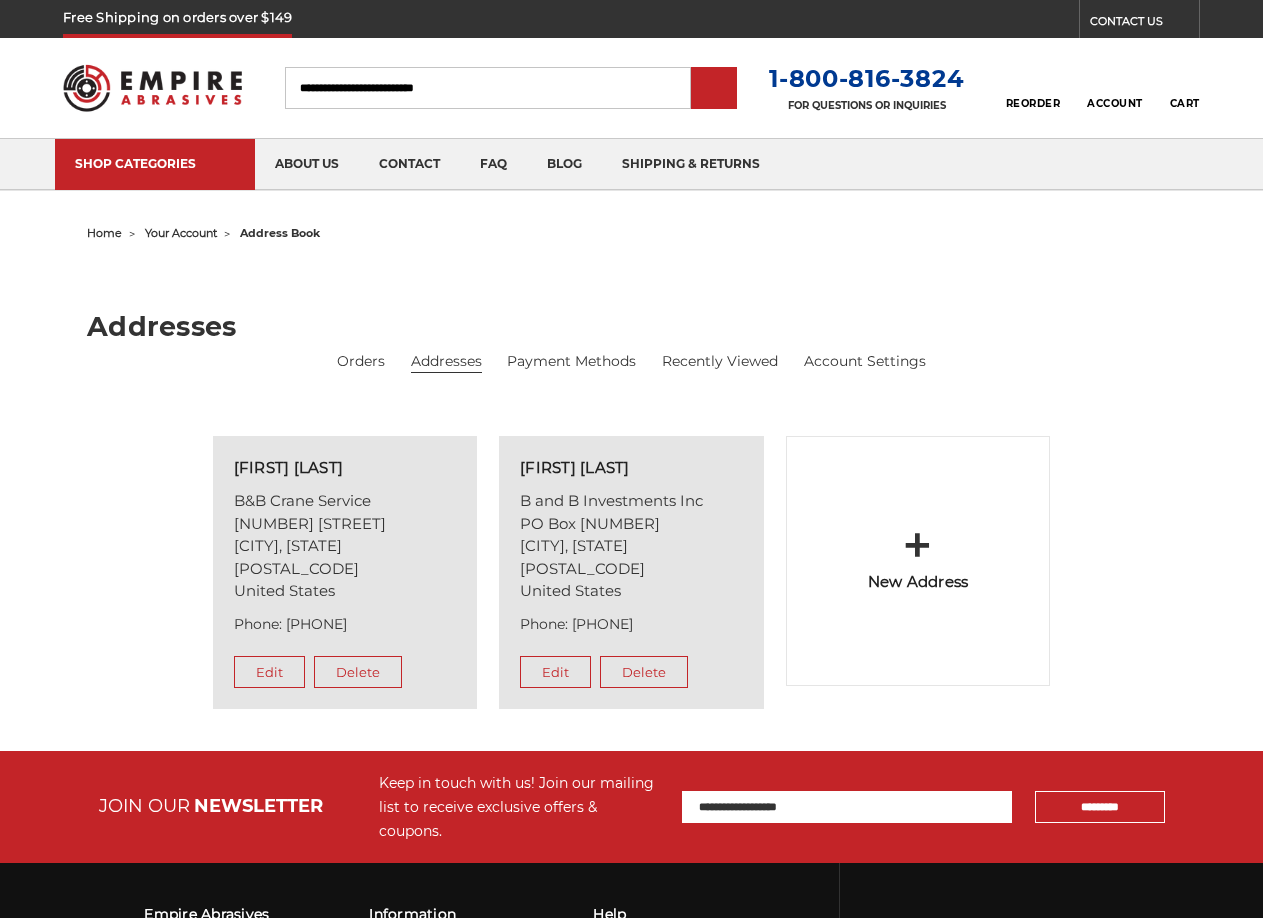 scroll, scrollTop: 0, scrollLeft: 0, axis: both 